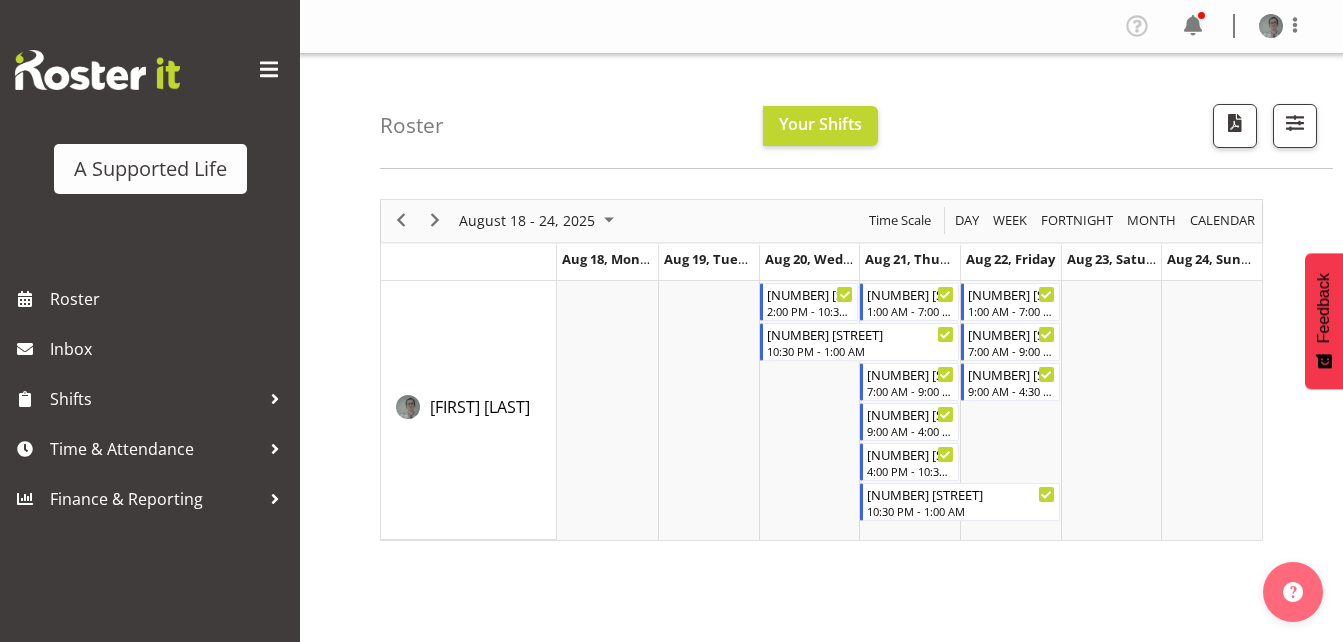scroll, scrollTop: 0, scrollLeft: 0, axis: both 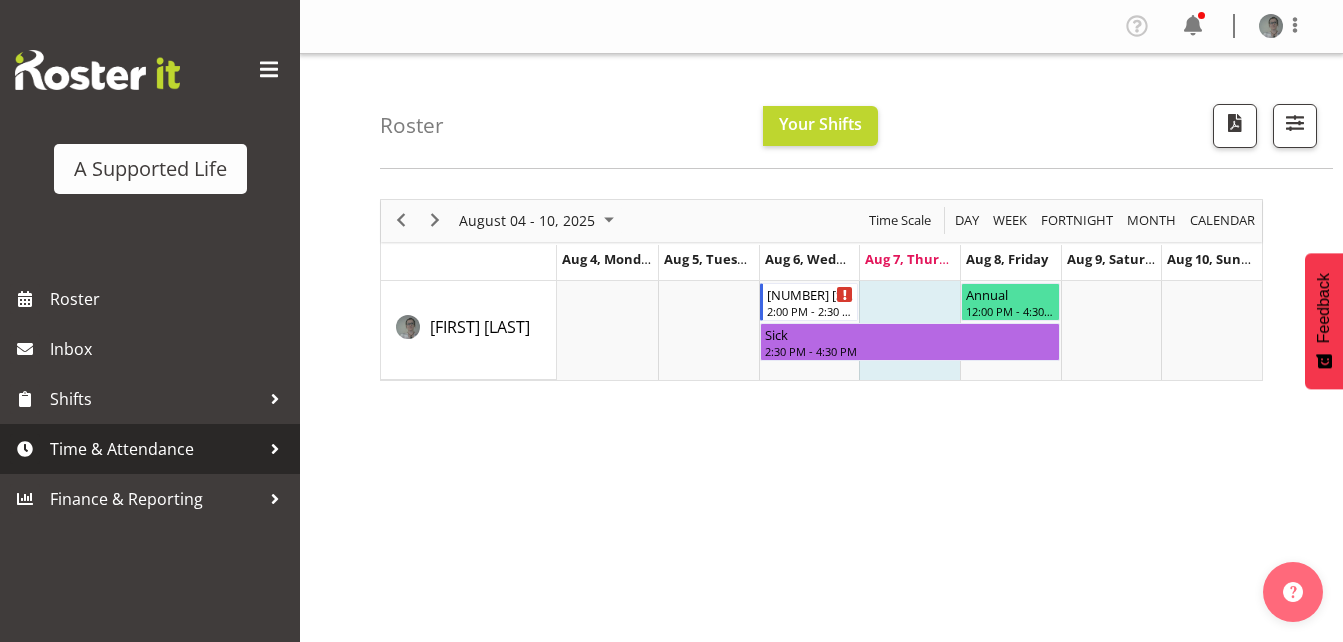 click at bounding box center (275, 449) 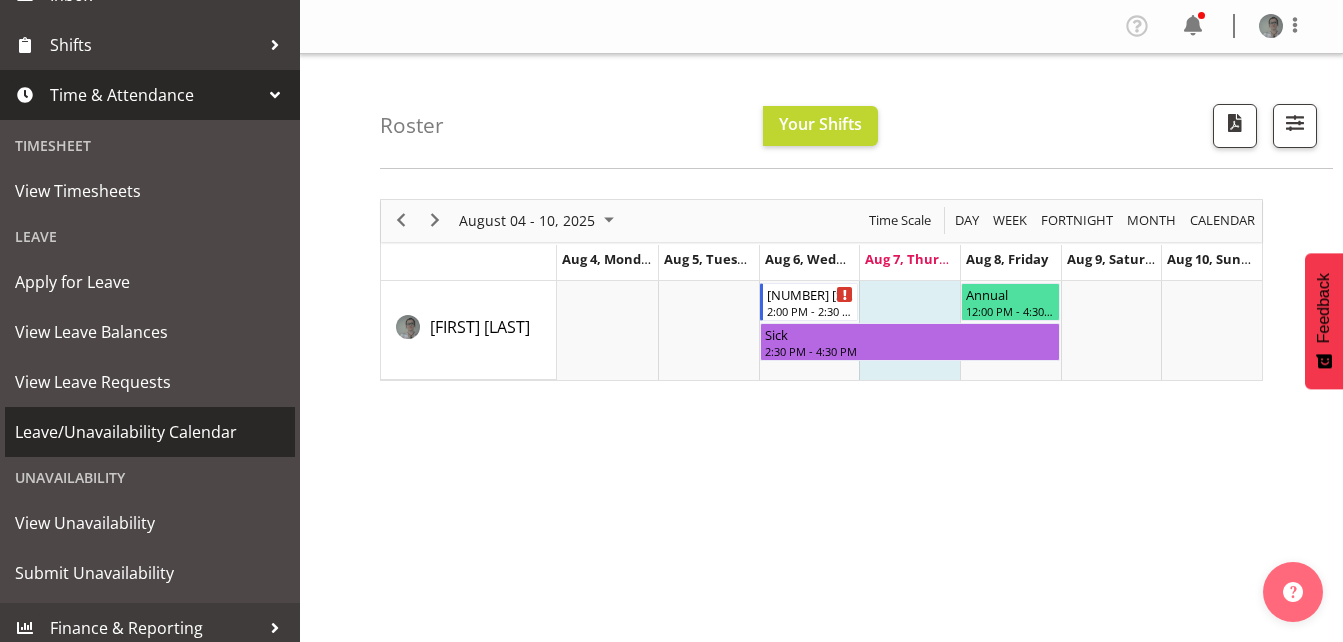 scroll, scrollTop: 356, scrollLeft: 0, axis: vertical 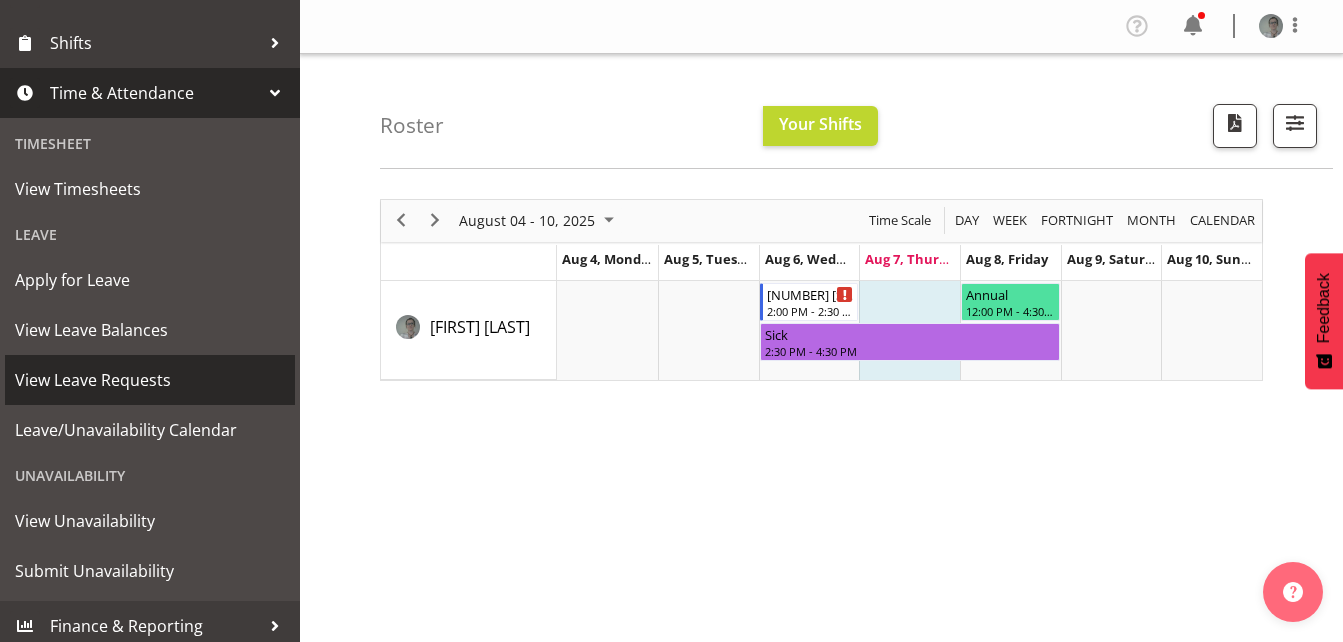 click on "View Leave Requests" at bounding box center [150, 380] 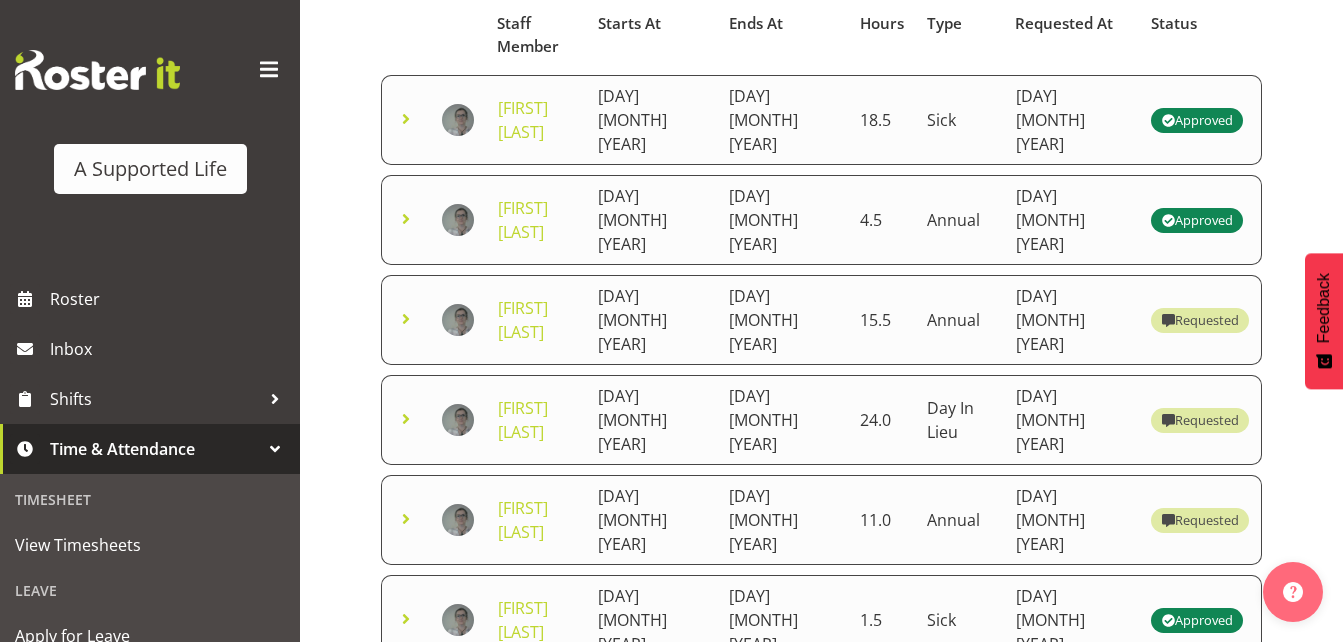 scroll, scrollTop: 210, scrollLeft: 0, axis: vertical 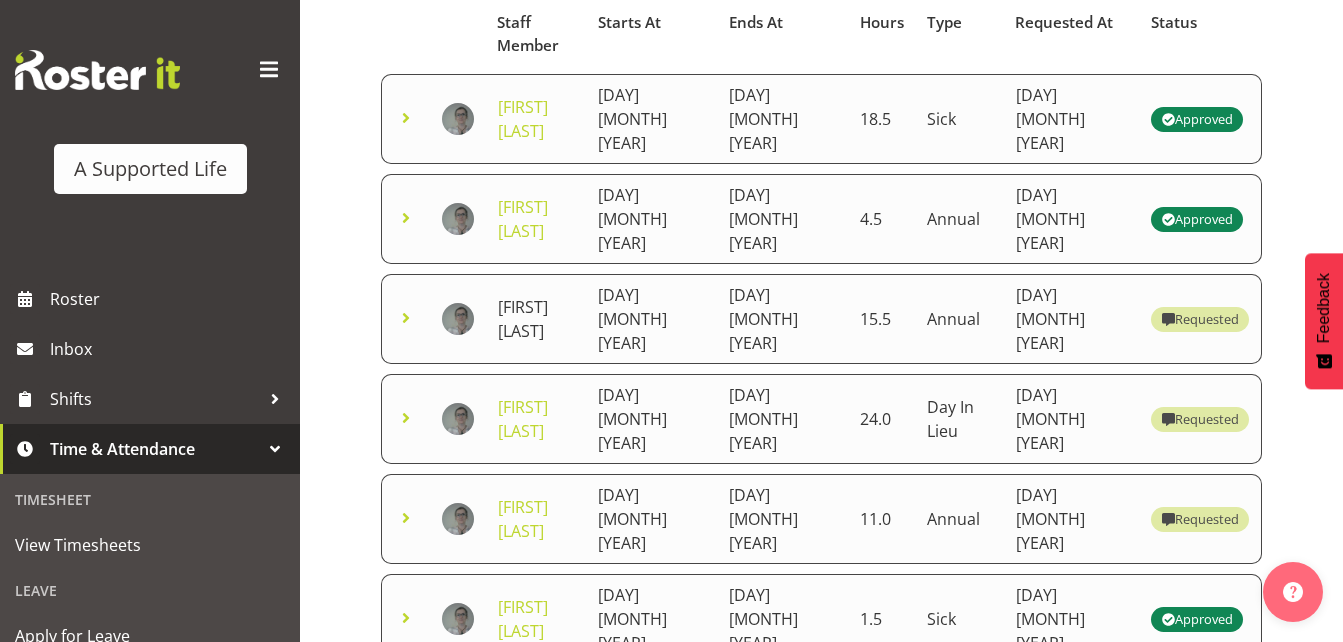 click on "[FIRST] [LAST]" at bounding box center (523, 319) 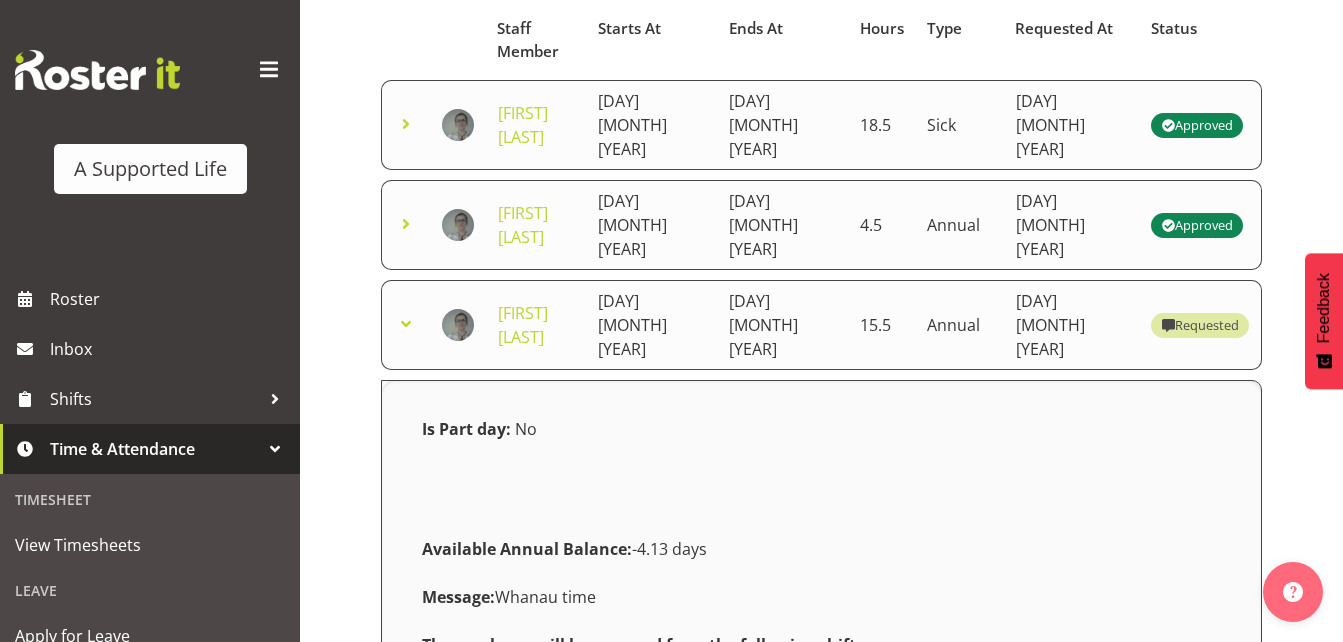 scroll, scrollTop: 203, scrollLeft: 0, axis: vertical 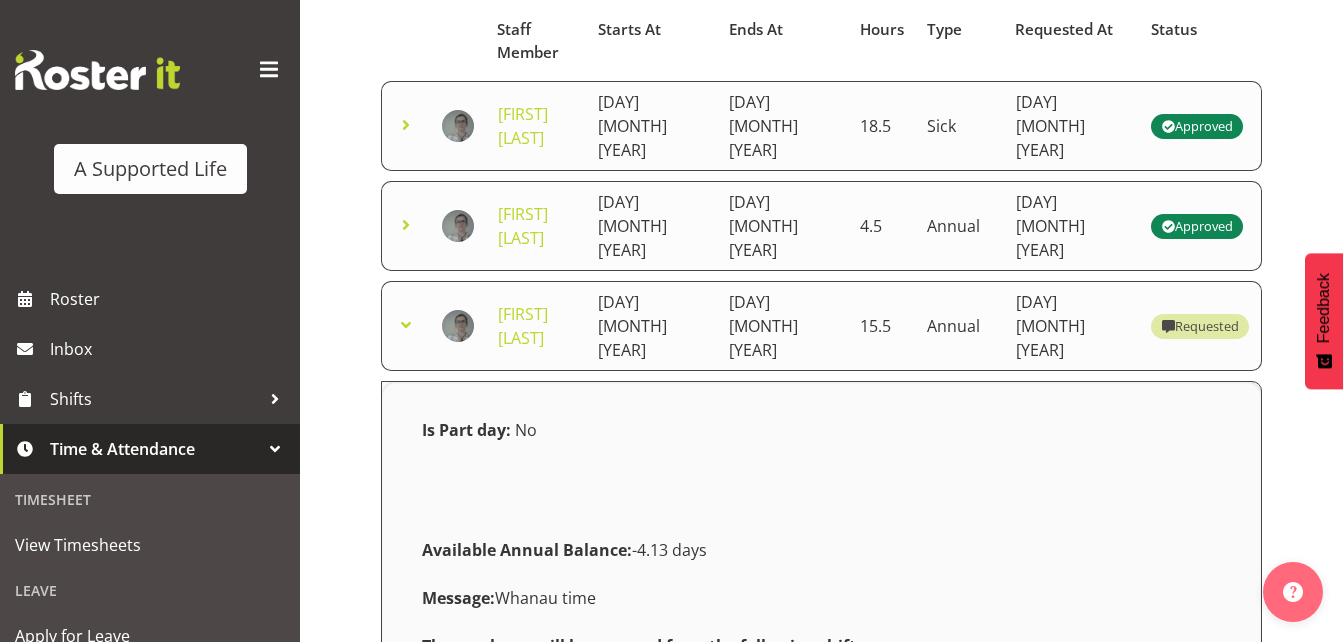 click on "Delete" at bounding box center [967, 720] 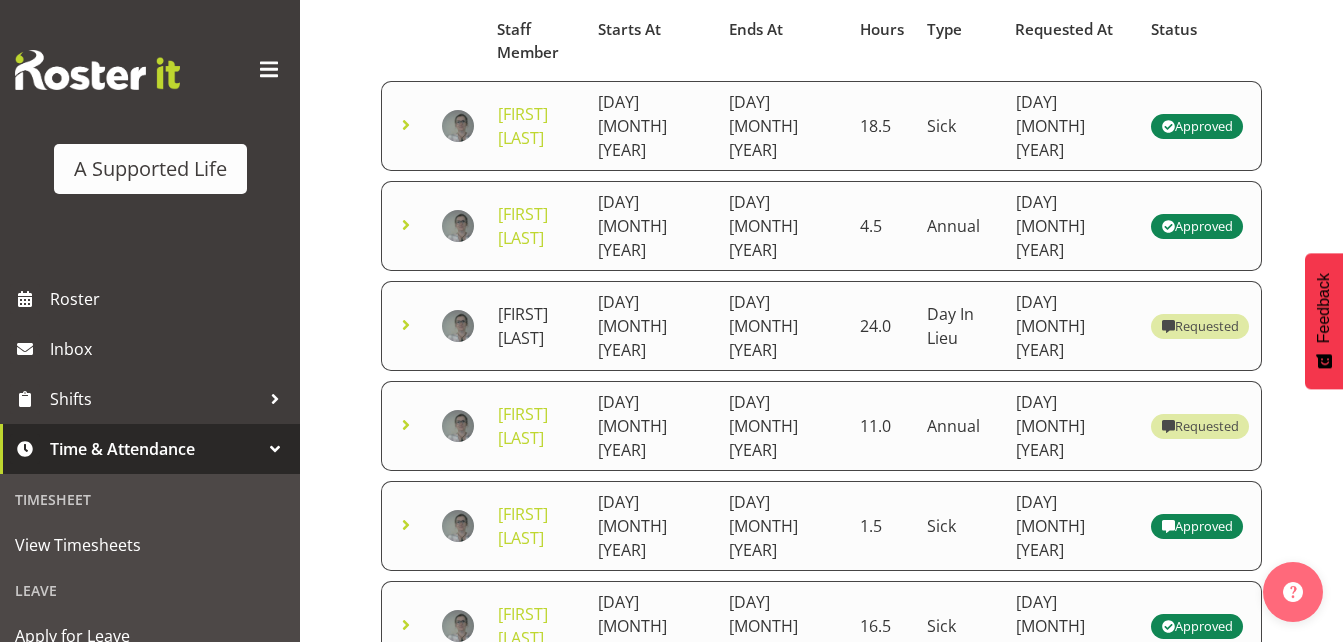 click on "[FIRST] [LAST]" at bounding box center (523, 326) 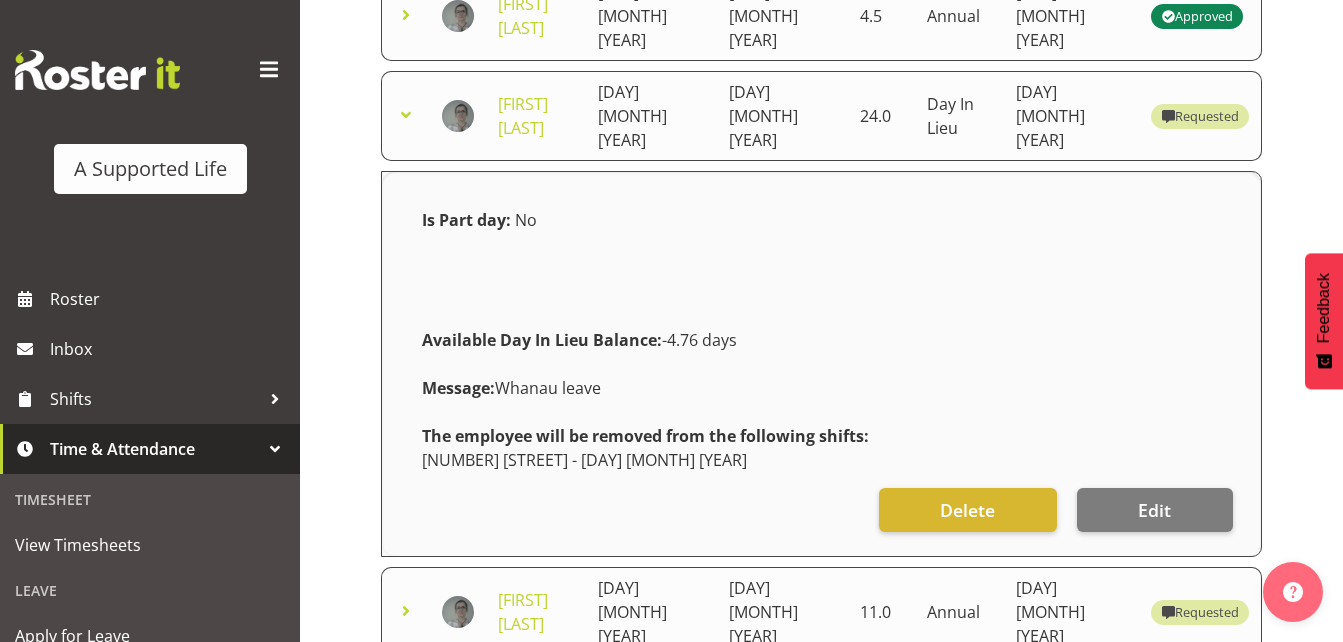scroll, scrollTop: 415, scrollLeft: 0, axis: vertical 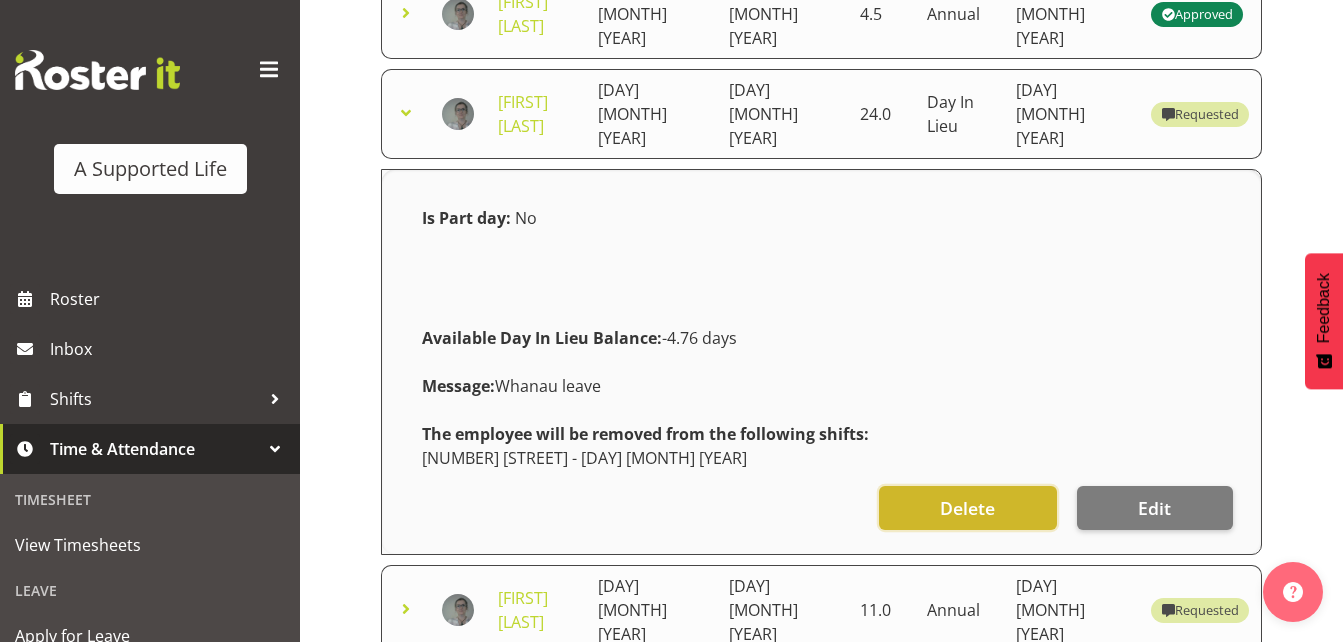 click on "Delete" at bounding box center (967, 508) 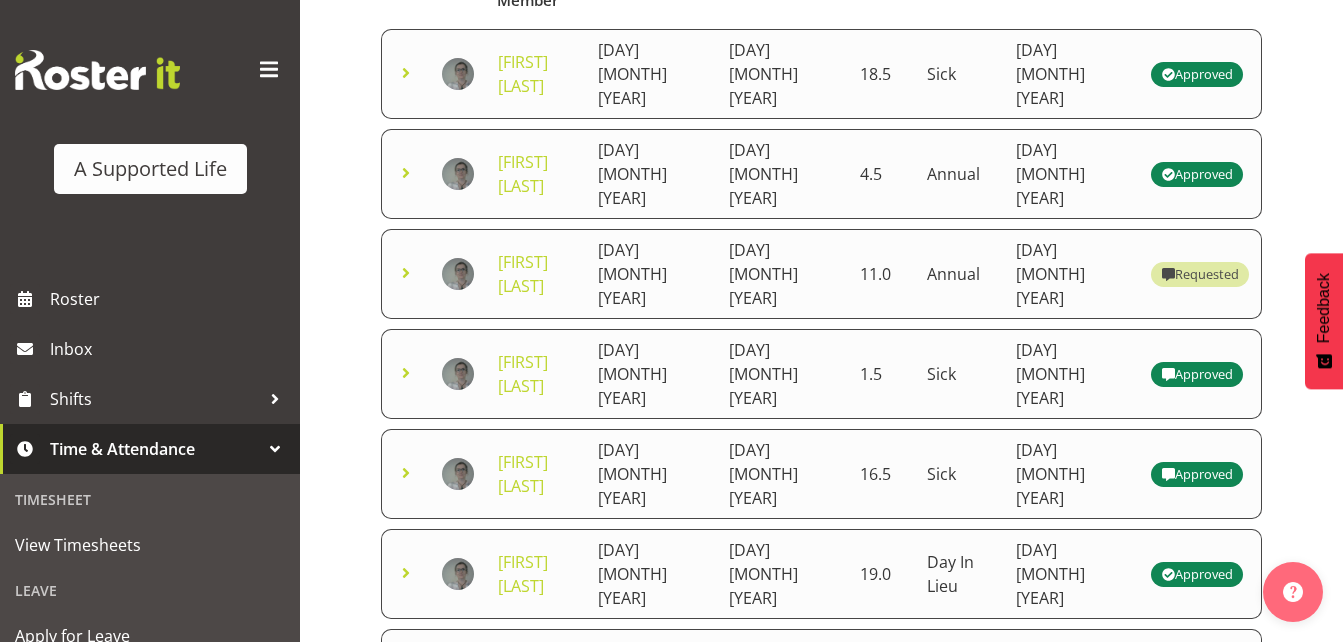 scroll, scrollTop: 234, scrollLeft: 0, axis: vertical 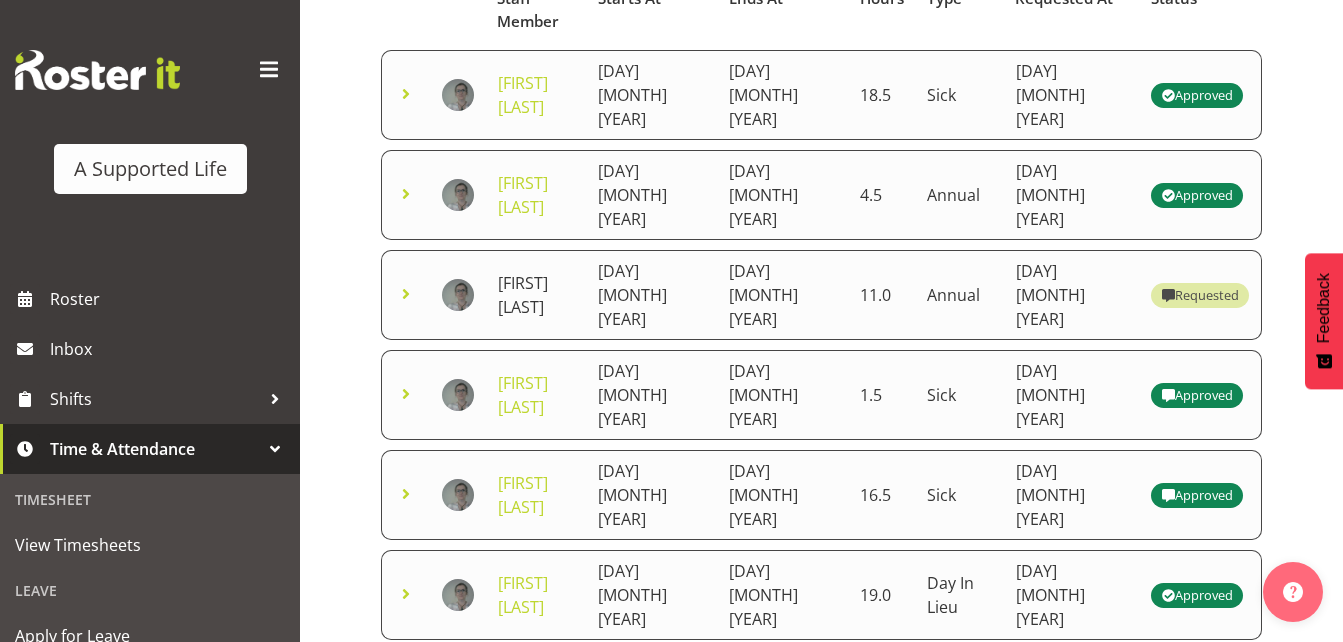 click on "[FIRST] [LAST]" at bounding box center [523, 295] 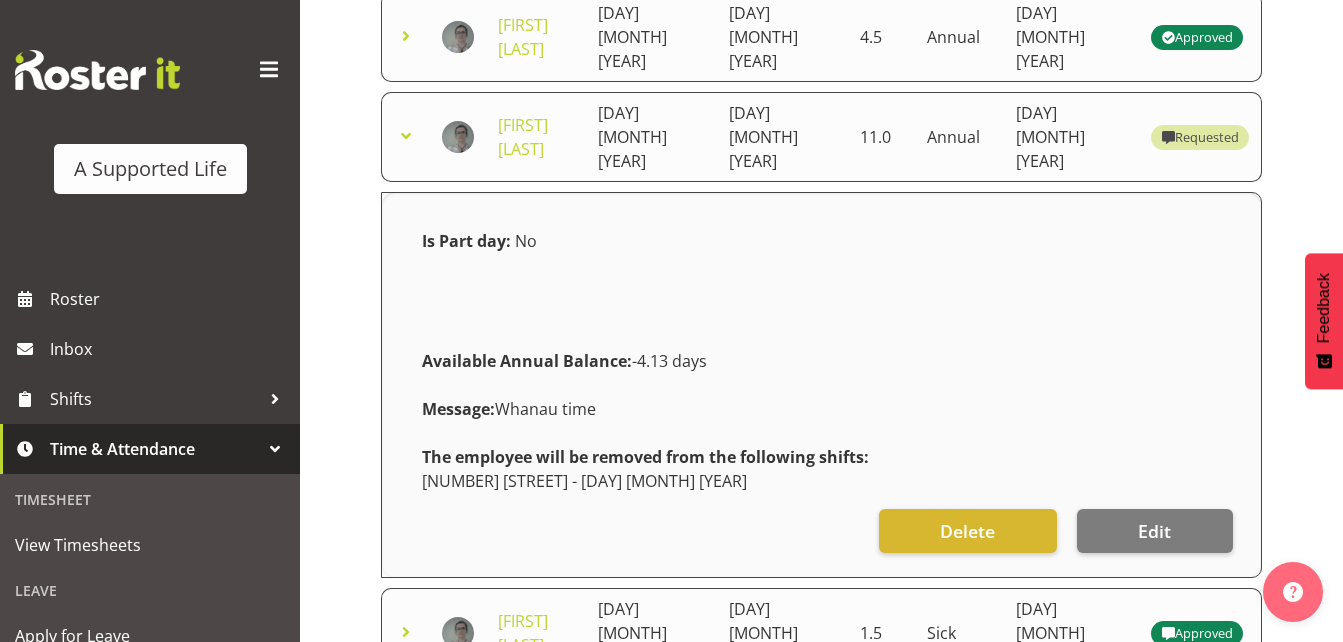 scroll, scrollTop: 401, scrollLeft: 0, axis: vertical 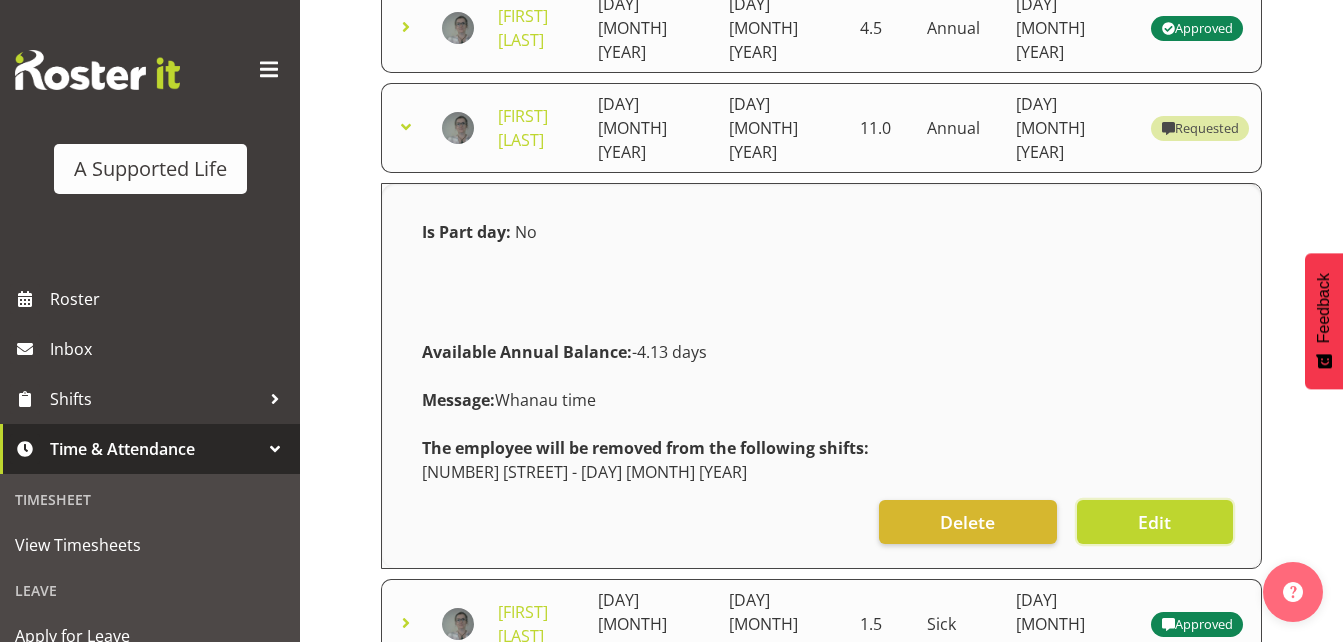 click on "Edit" at bounding box center (1154, 522) 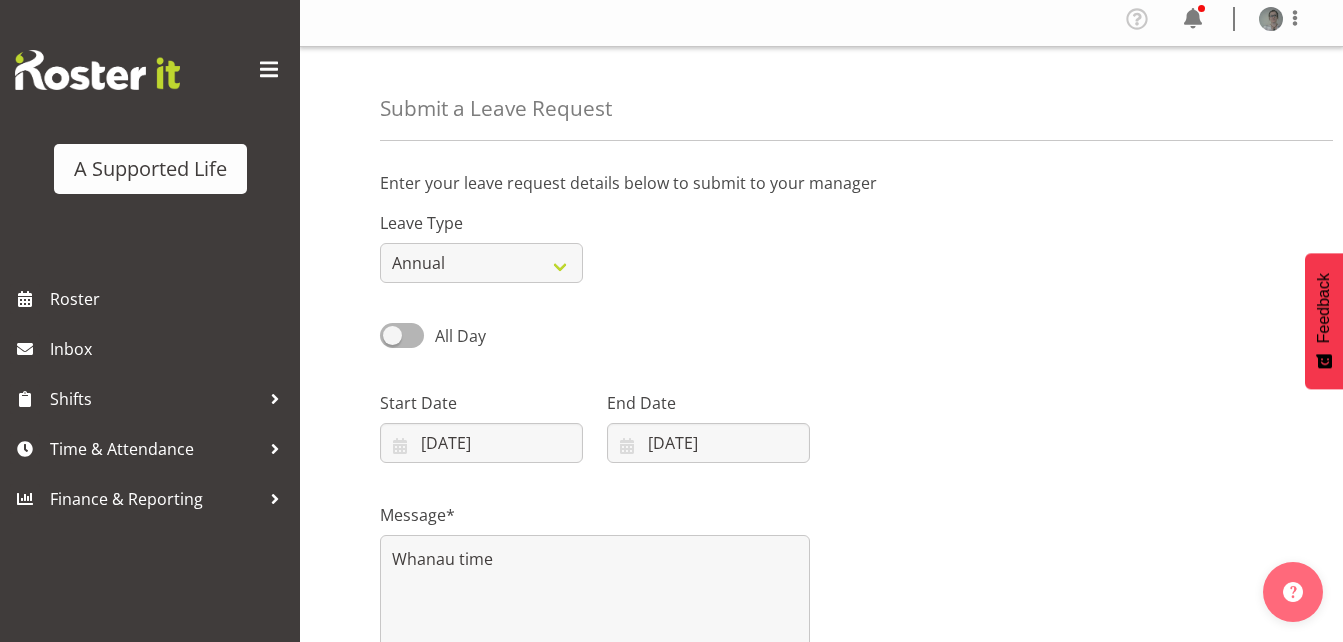 scroll, scrollTop: 6, scrollLeft: 0, axis: vertical 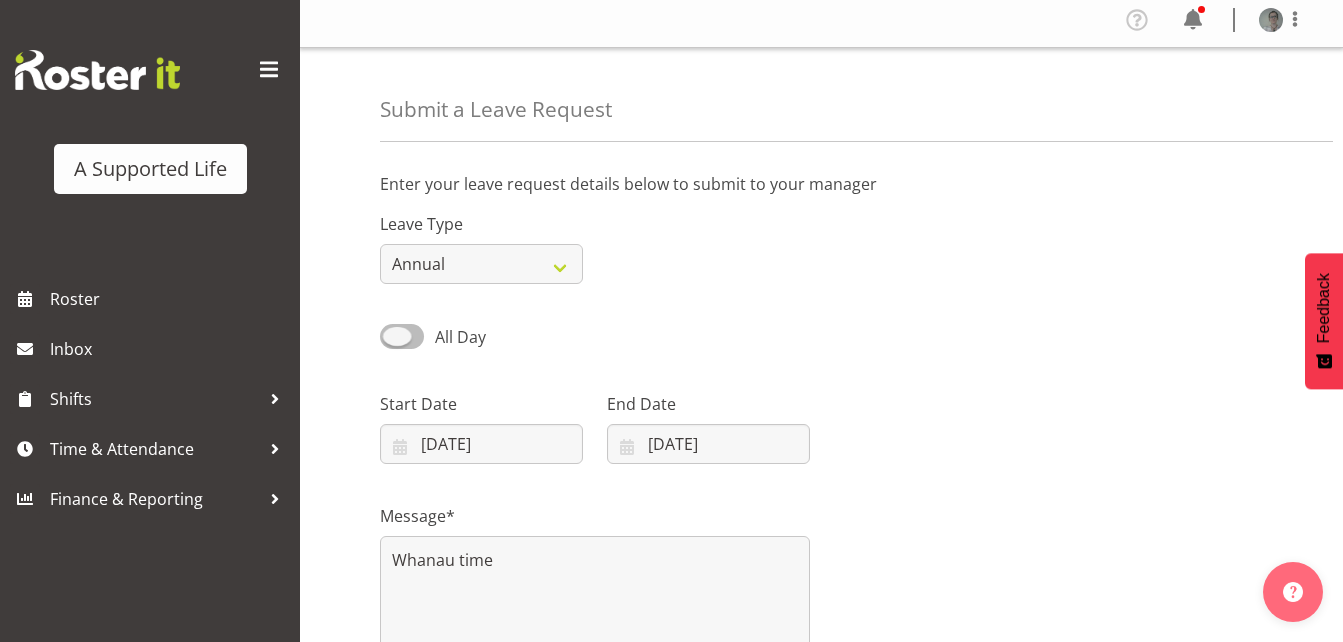 click at bounding box center [402, 336] 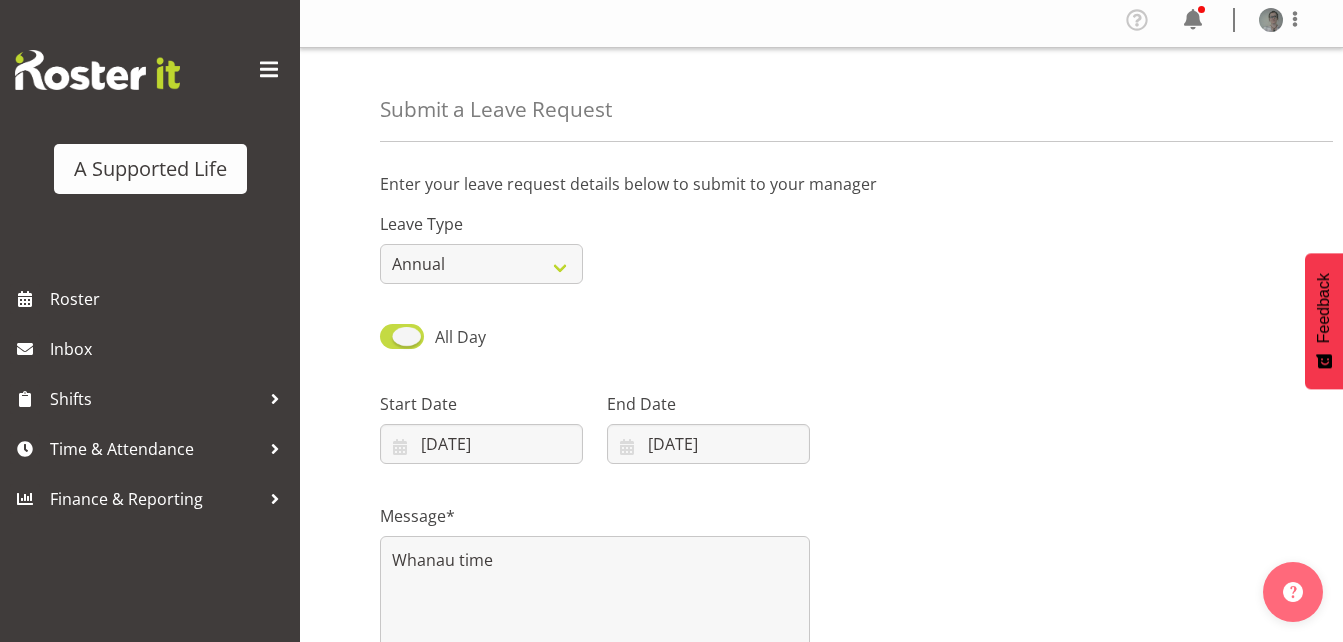 type on "07/08/2025" 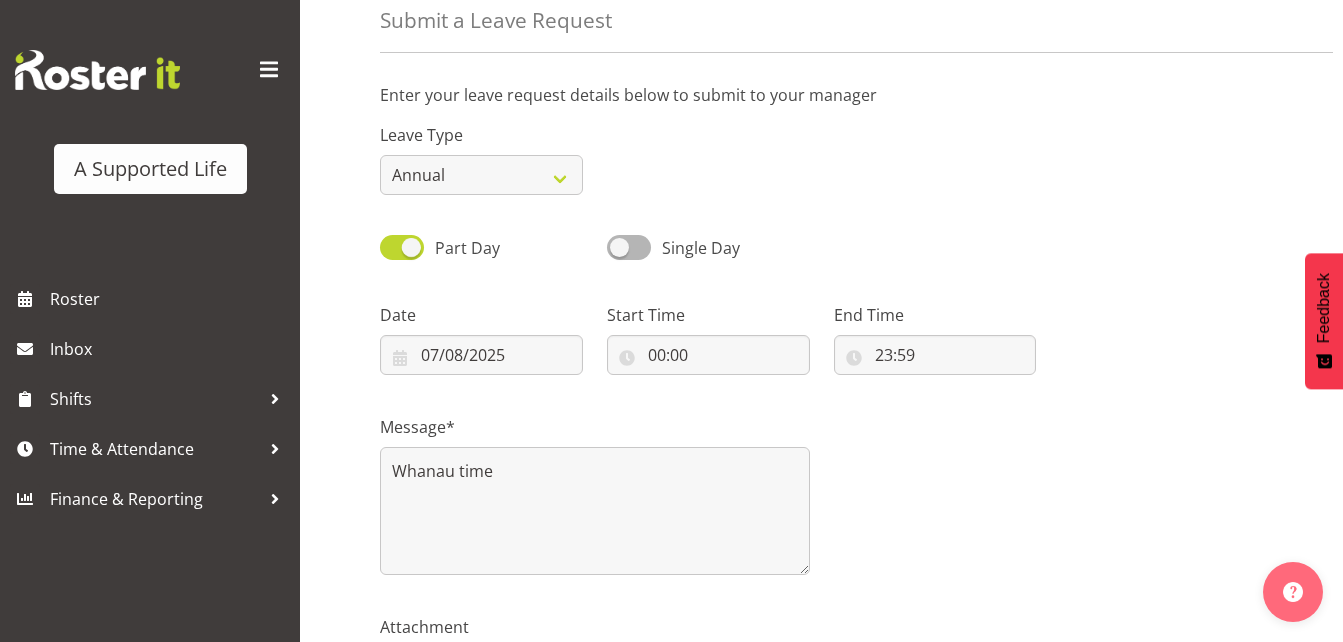 scroll, scrollTop: 96, scrollLeft: 0, axis: vertical 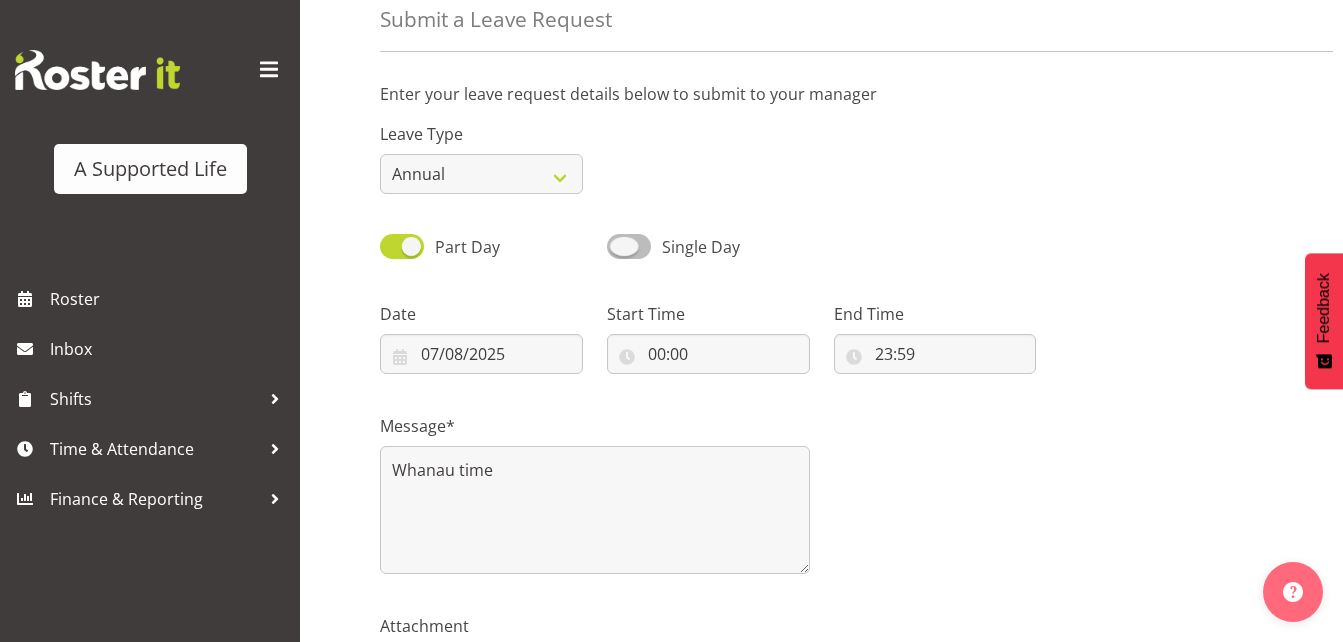 click at bounding box center (629, 246) 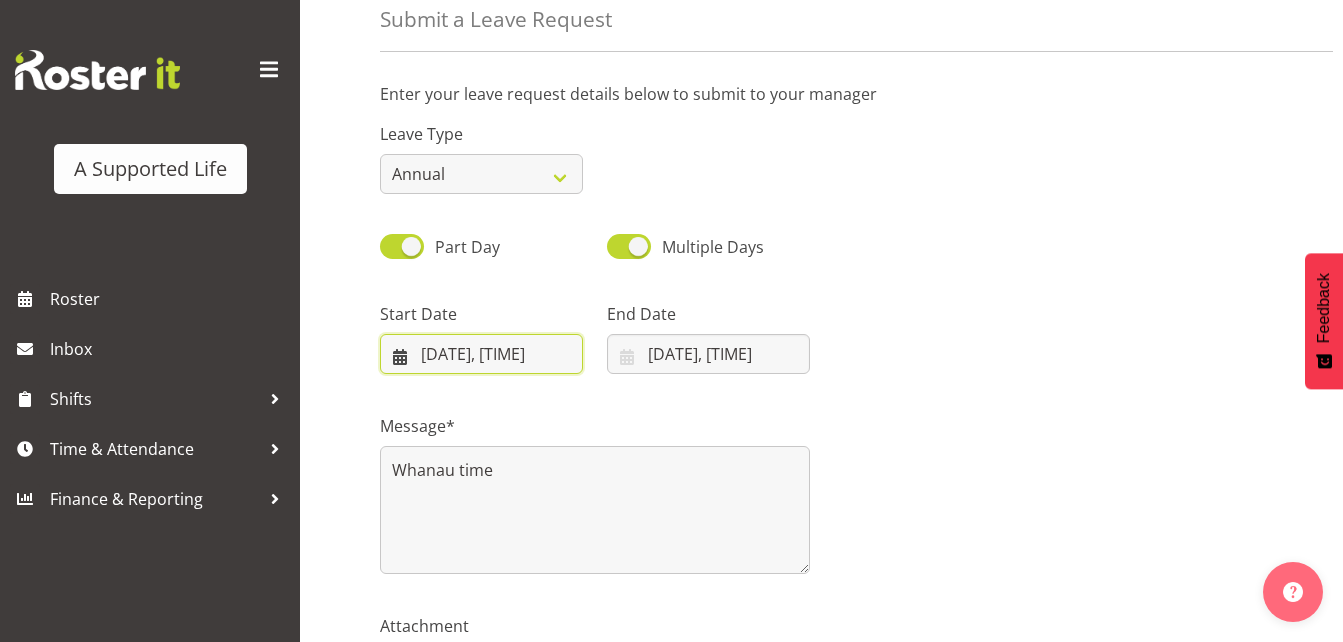 click on "20/08/2025, 12:00 am" at bounding box center (481, 354) 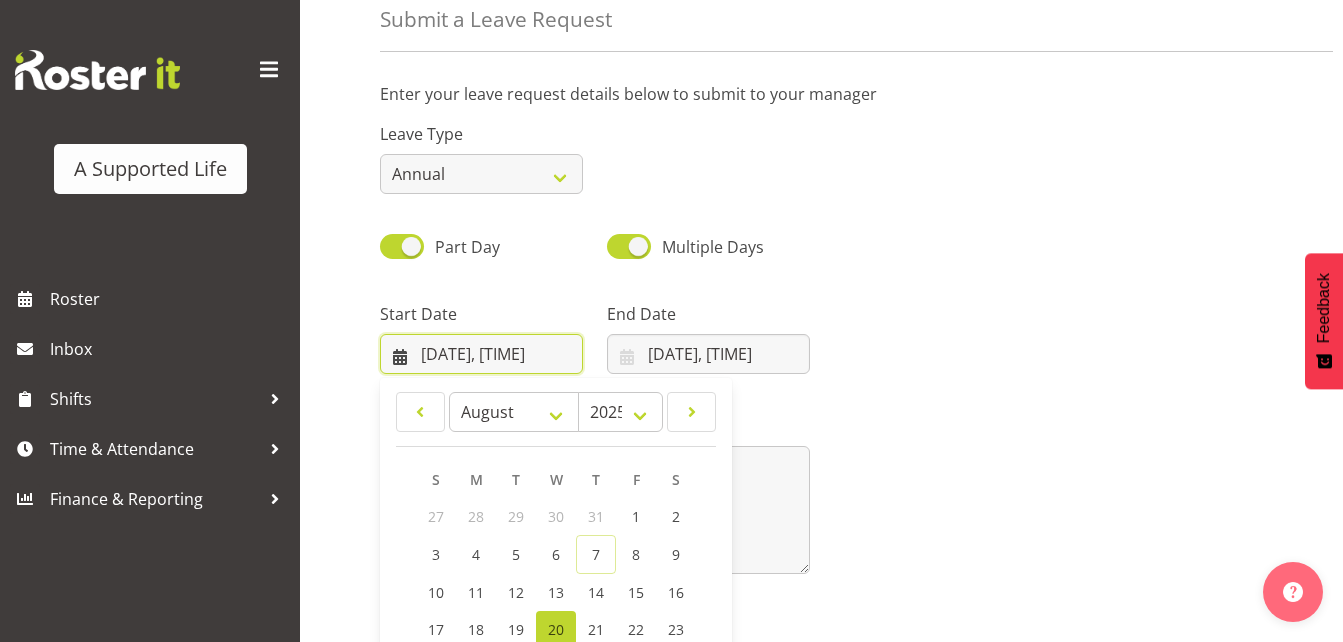 click on "20/08/2025, 12:00 am" at bounding box center [481, 354] 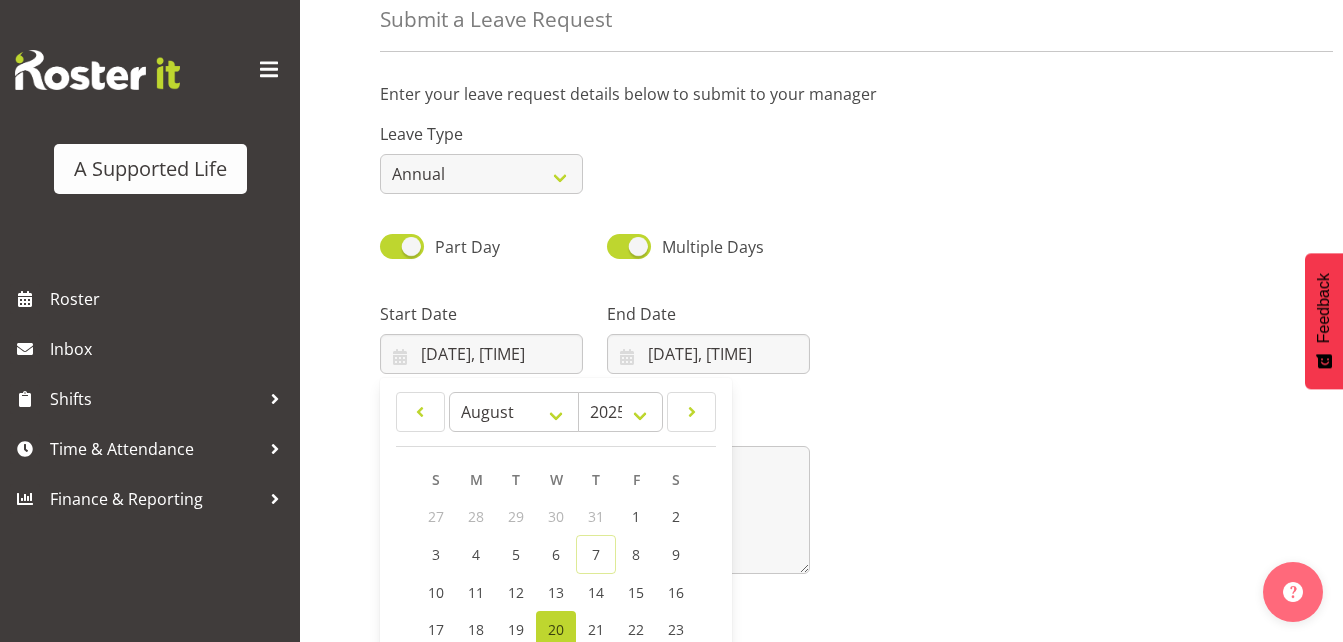 click on "20" at bounding box center [556, 629] 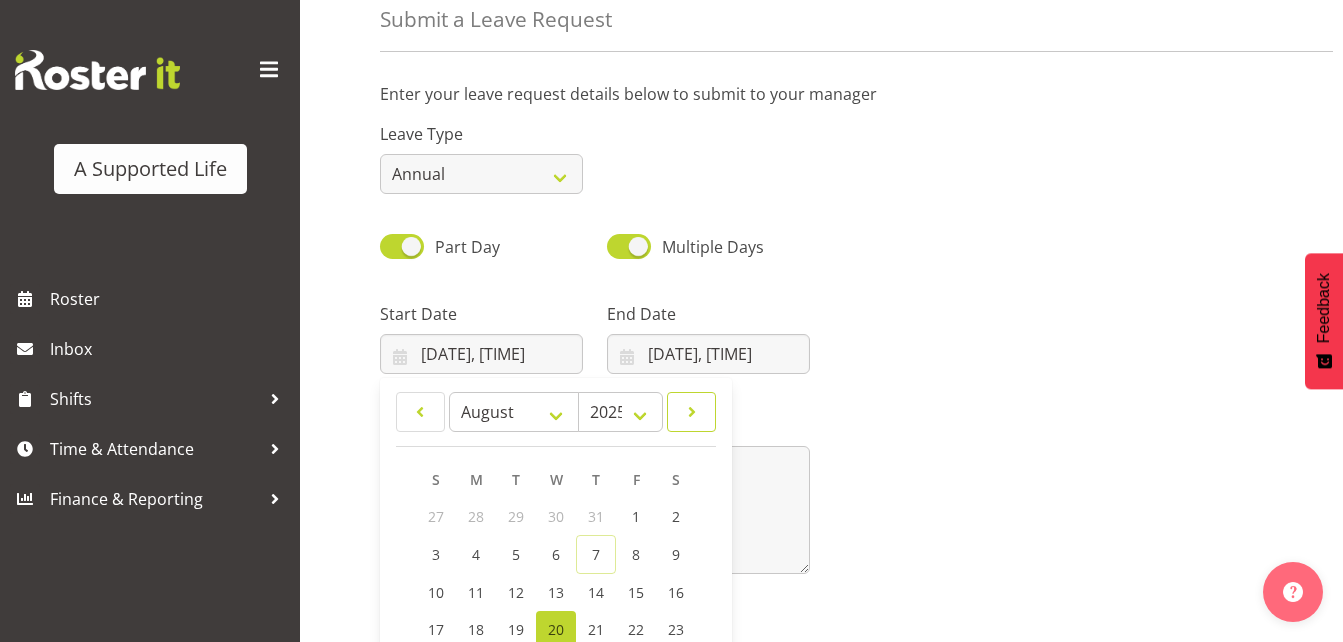 click at bounding box center [691, 412] 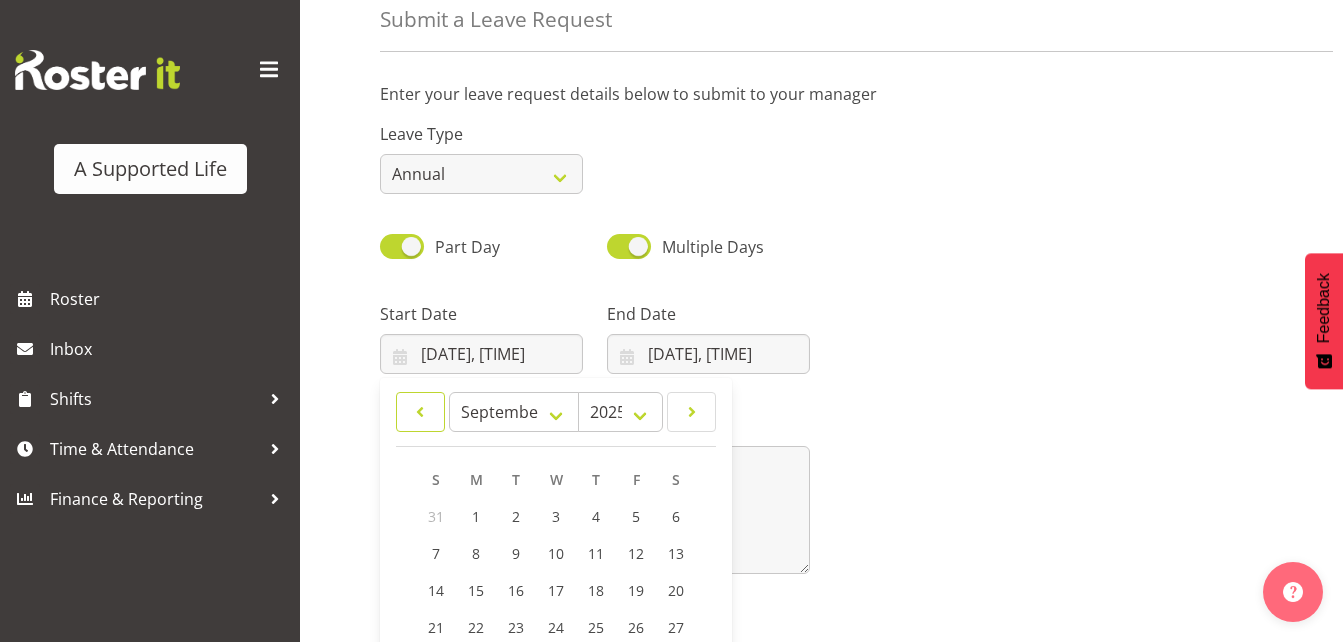 click at bounding box center [420, 412] 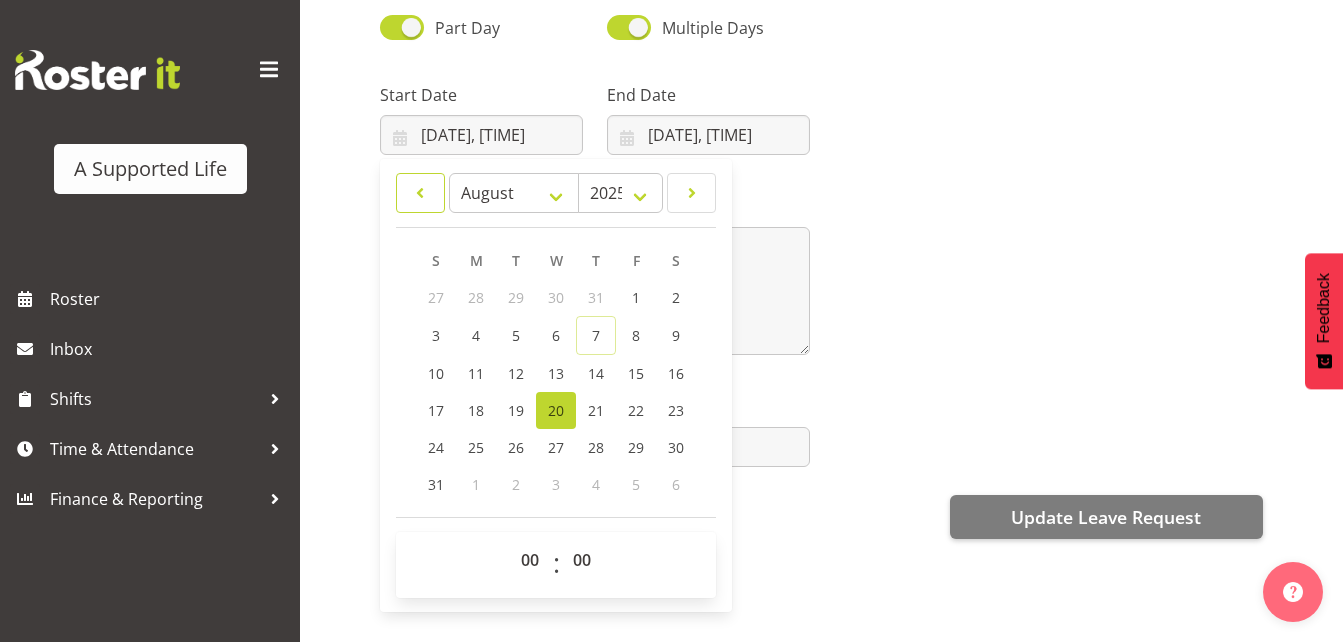 scroll, scrollTop: 336, scrollLeft: 0, axis: vertical 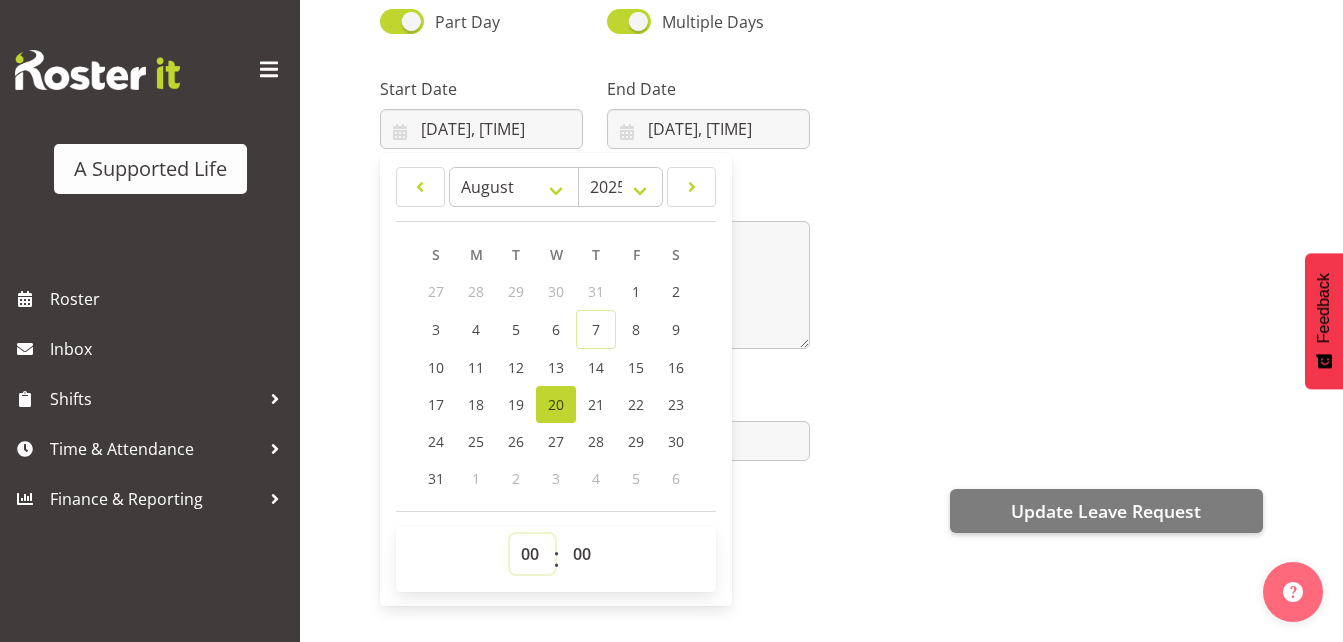 click on "00   01   02   03   04   05   06   07   08   09   10   11   12   13   14   15   16   17   18   19   20   21   22   23" at bounding box center (532, 554) 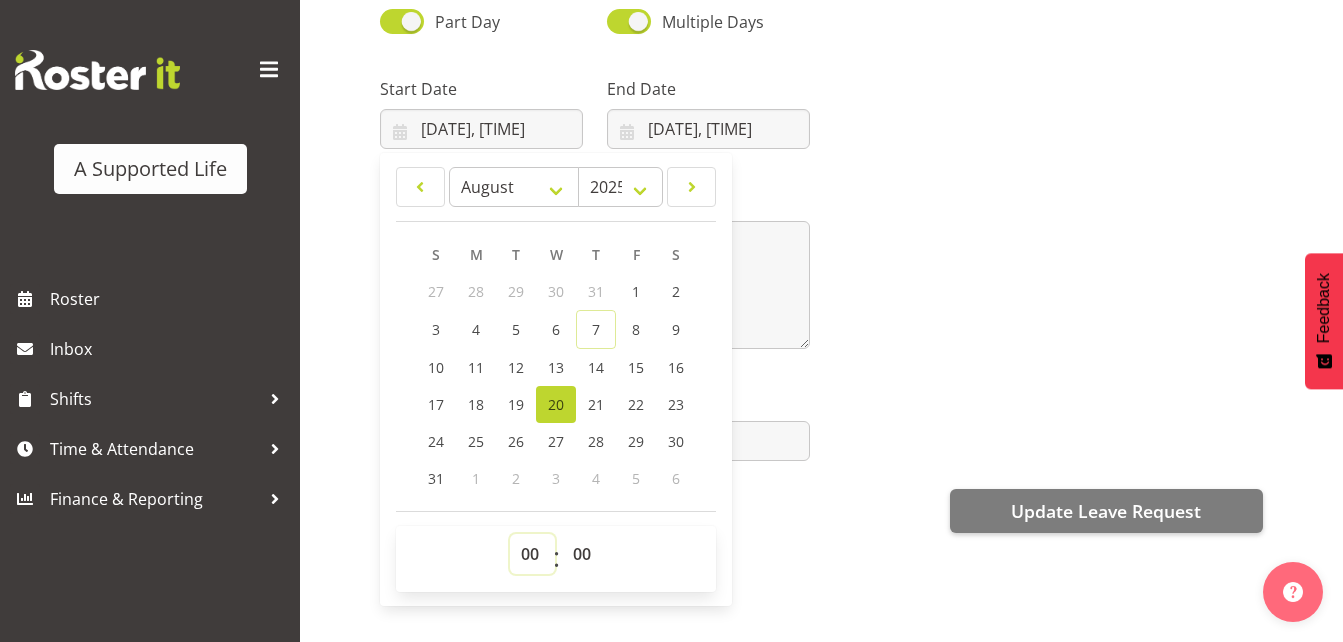 select on "14" 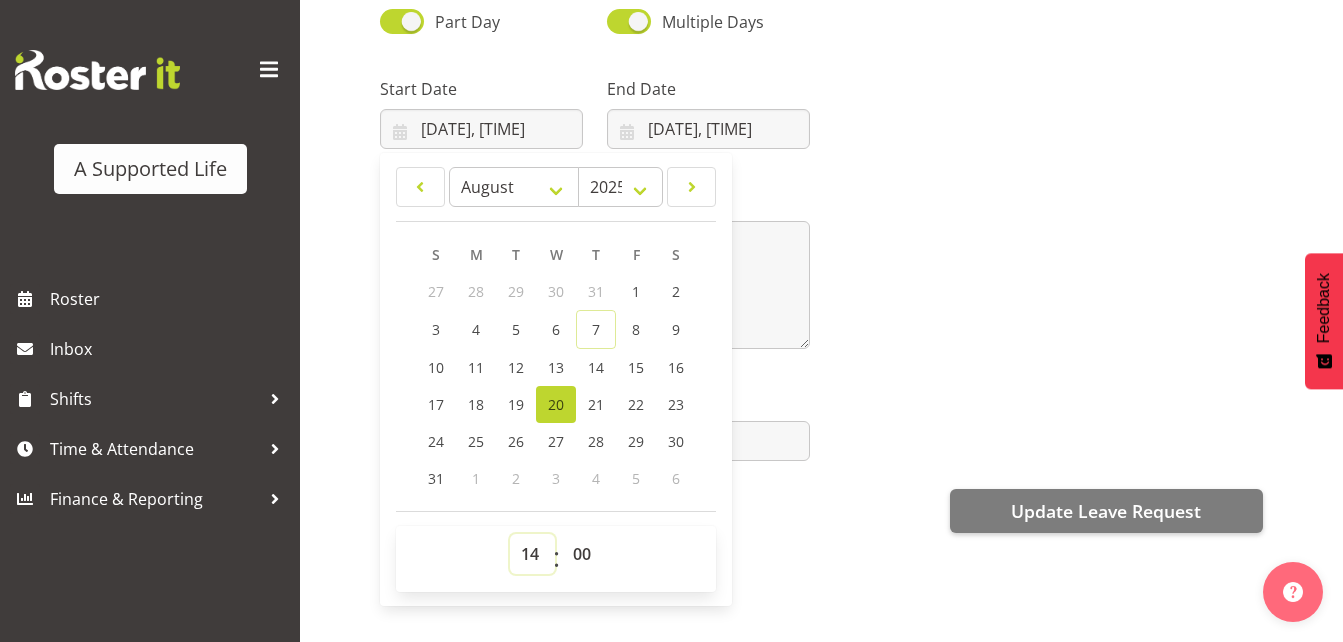 click on "00   01   02   03   04   05   06   07   08   09   10   11   12   13   14   15   16   17   18   19   20   21   22   23" at bounding box center (532, 554) 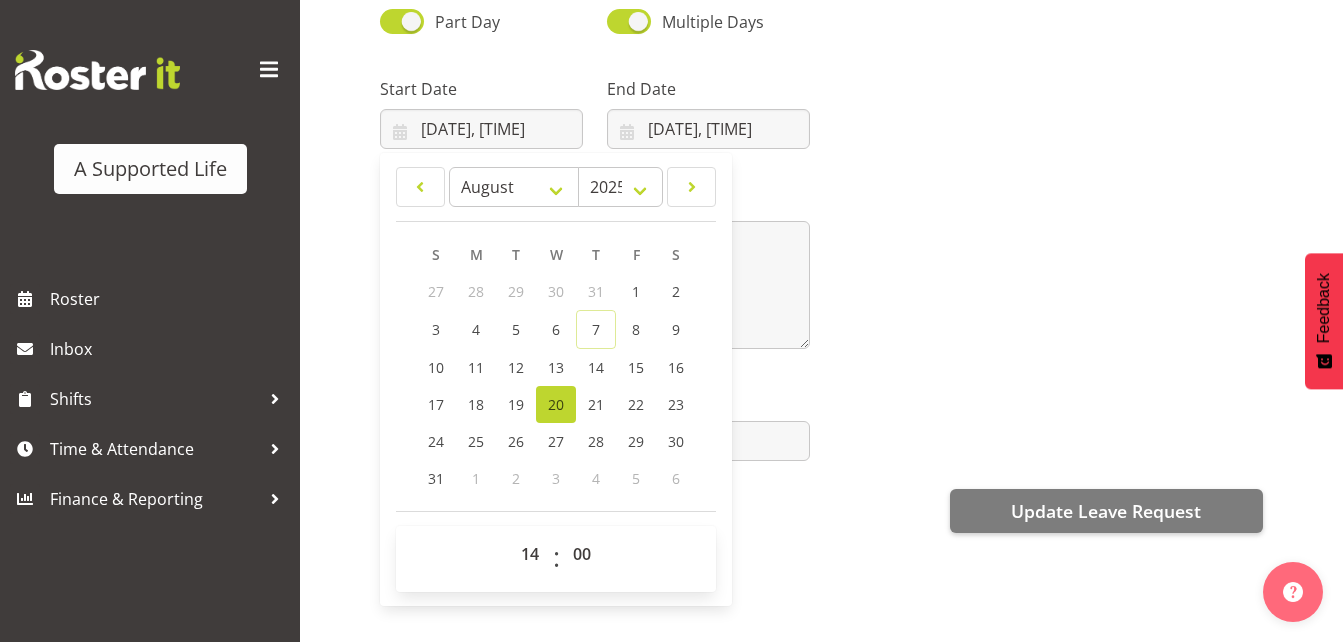 click on "Enter your leave request details below to submit to your manager   Leave Type Annual Sick Bereavement Domestic Violence Parental Jury Service Day In Lieu   Other
Part Day
Multiple Days
Start Date
20/08/2025, 2:00 pm  January   February   March   April   May   June   July   August   September   October   November   December   2035   2034   2033   2032   2031   2030   2029   2028   2027   2026   2025   2024   2023   2022   2021   2020   2019   2018   2017   2016   2015   2014   2013   2012   2011   2010   2009   2008   2007   2006   2005   2004   2003   2002   2001   2000   1999   1998   1997   1996   1995   1994   1993   1992   1991   1990   1989   1988   1987   1986   1985   1984   1983   1982   1981   1980   1979   1978   1977   1976   1975   1974   1973   1972   1971   1970   1969   1968   1967   1966   1965   1964   1963   1962   1961   1960   1959  S M" at bounding box center (861, 242) 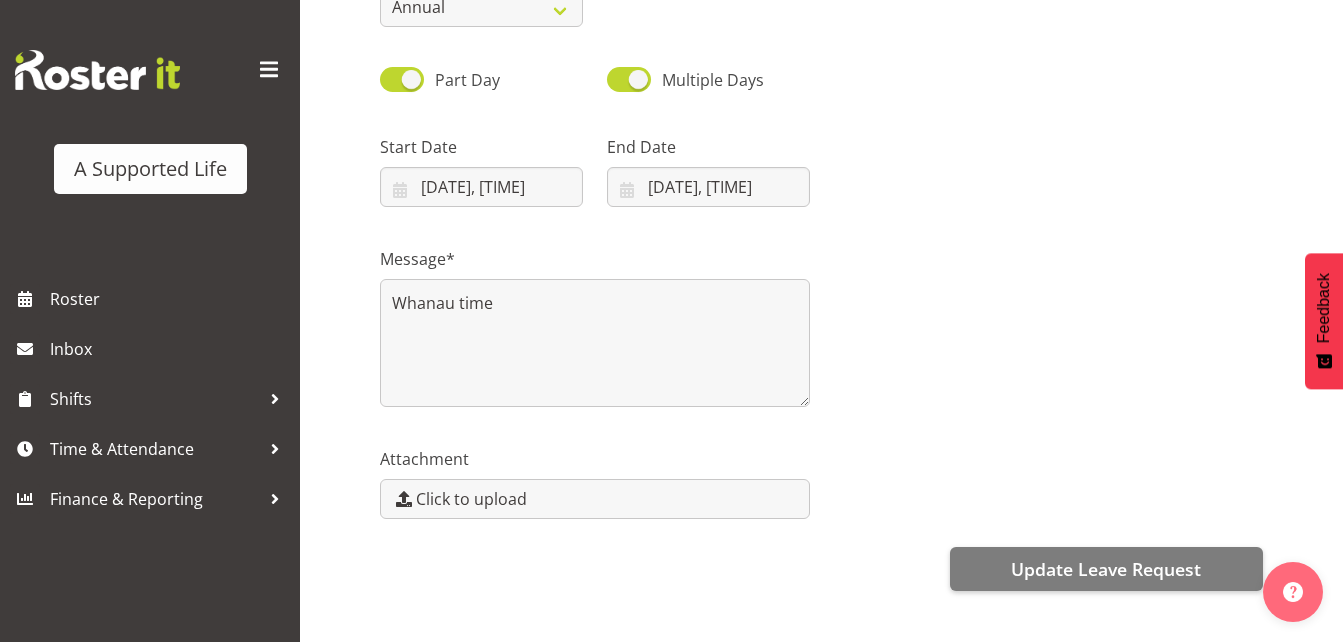 scroll, scrollTop: 262, scrollLeft: 0, axis: vertical 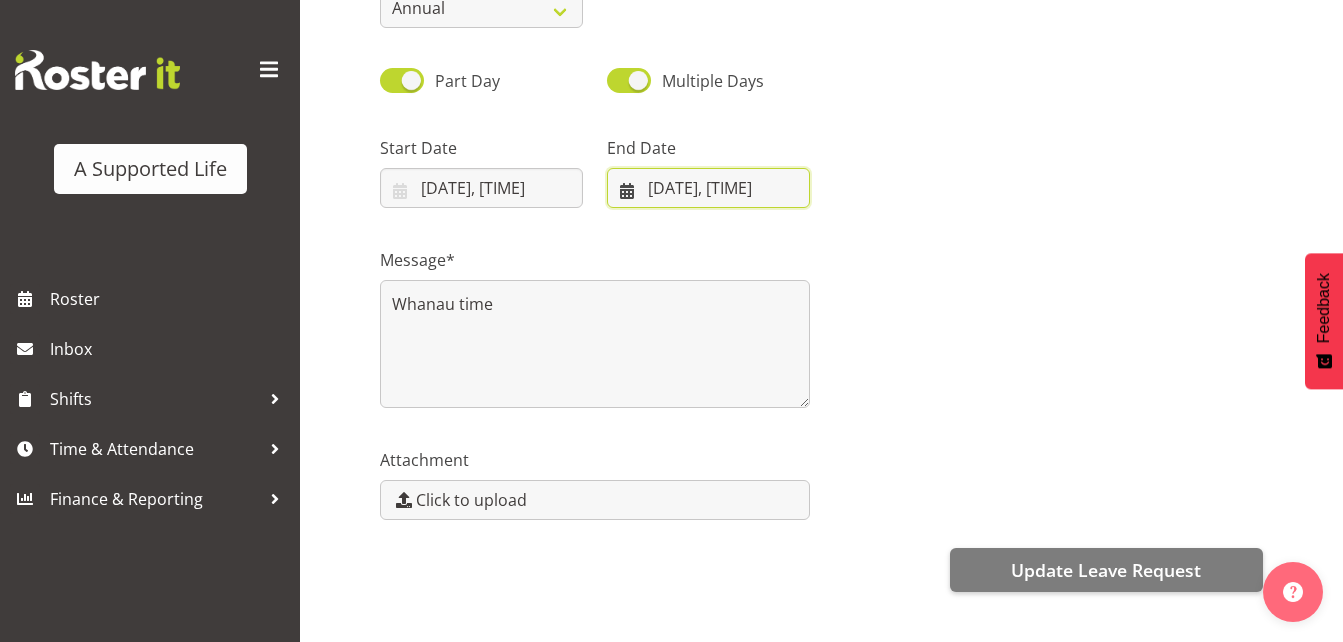click on "20/08/2025, 12:00 am" at bounding box center (708, 188) 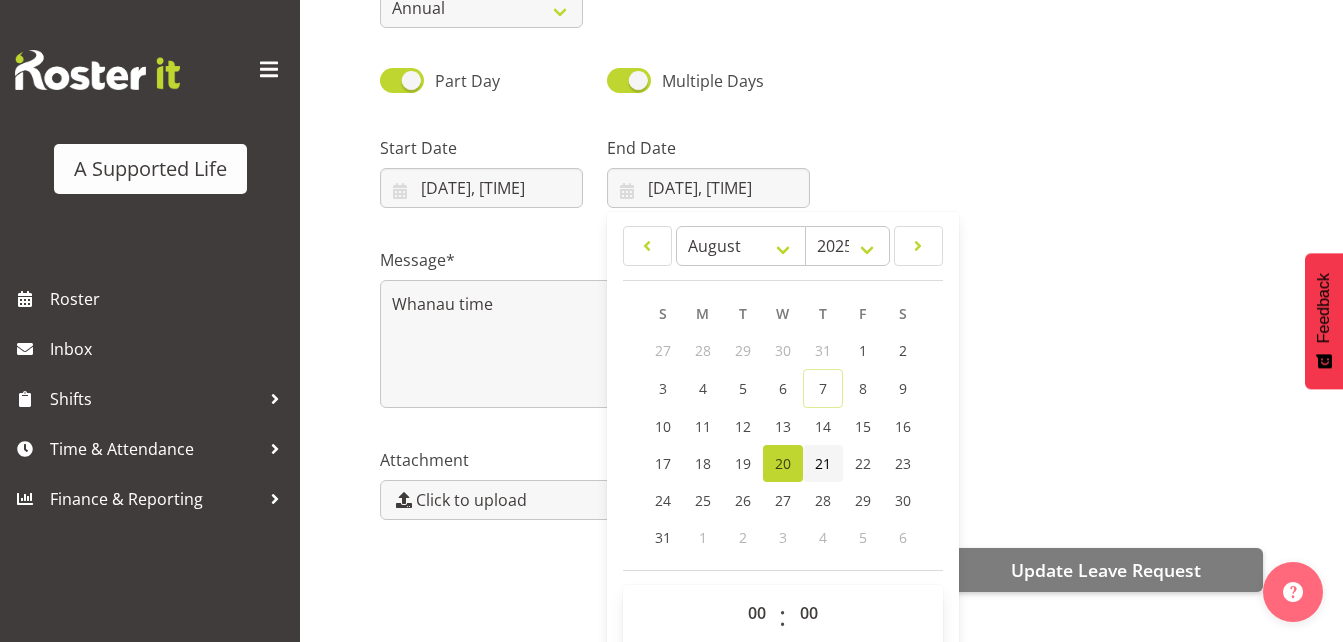click on "21" at bounding box center [823, 463] 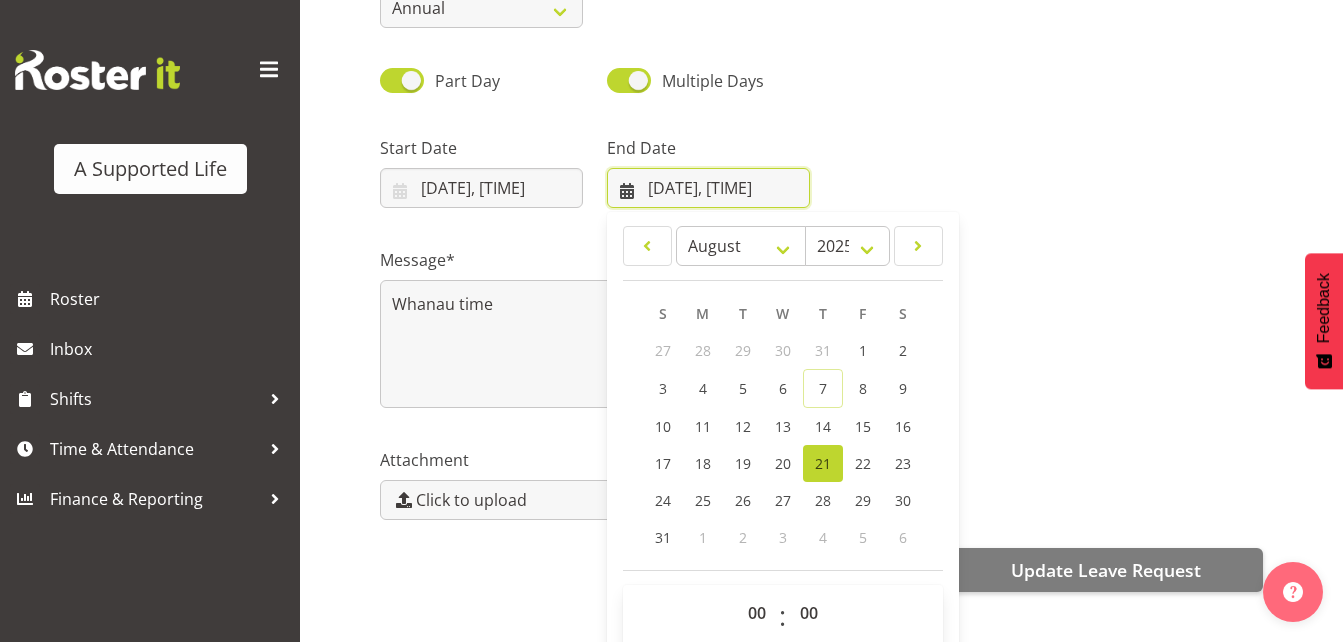 click on "21/08/2025, 12:00 am" at bounding box center [708, 188] 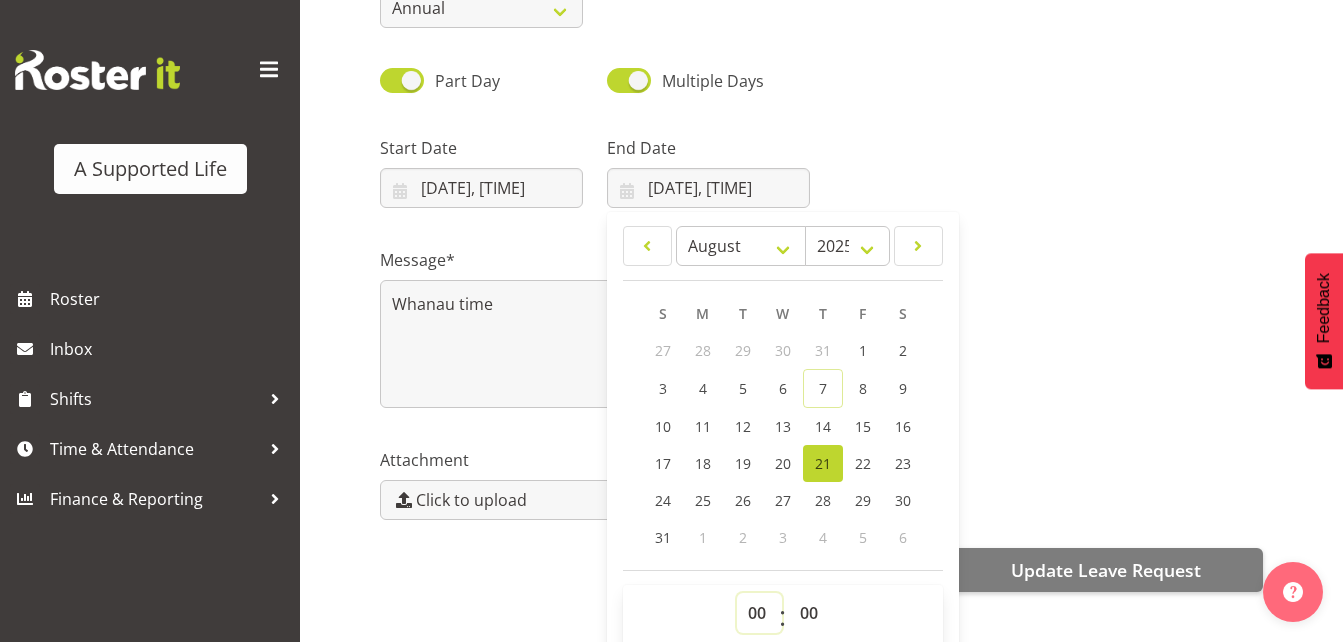 click on "00   01   02   03   04   05   06   07   08   09   10   11   12   13   14   15   16   17   18   19   20   21   22   23" at bounding box center [759, 613] 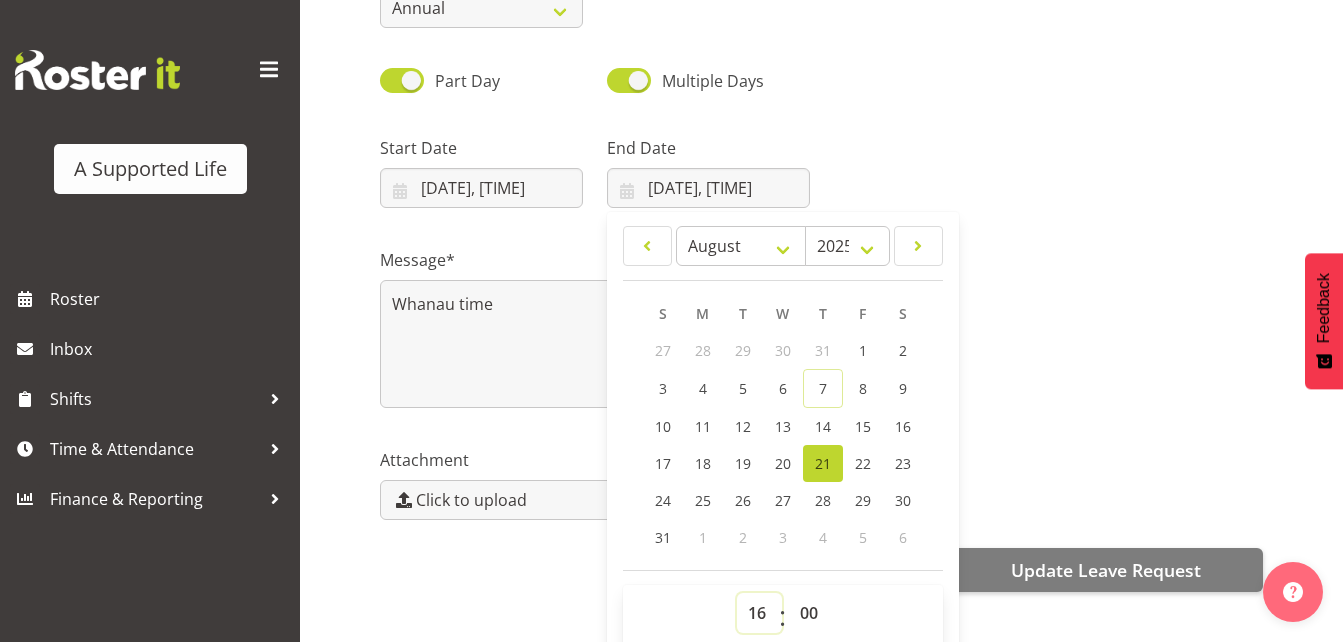 click on "00   01   02   03   04   05   06   07   08   09   10   11   12   13   14   15   16   17   18   19   20   21   22   23" at bounding box center [759, 613] 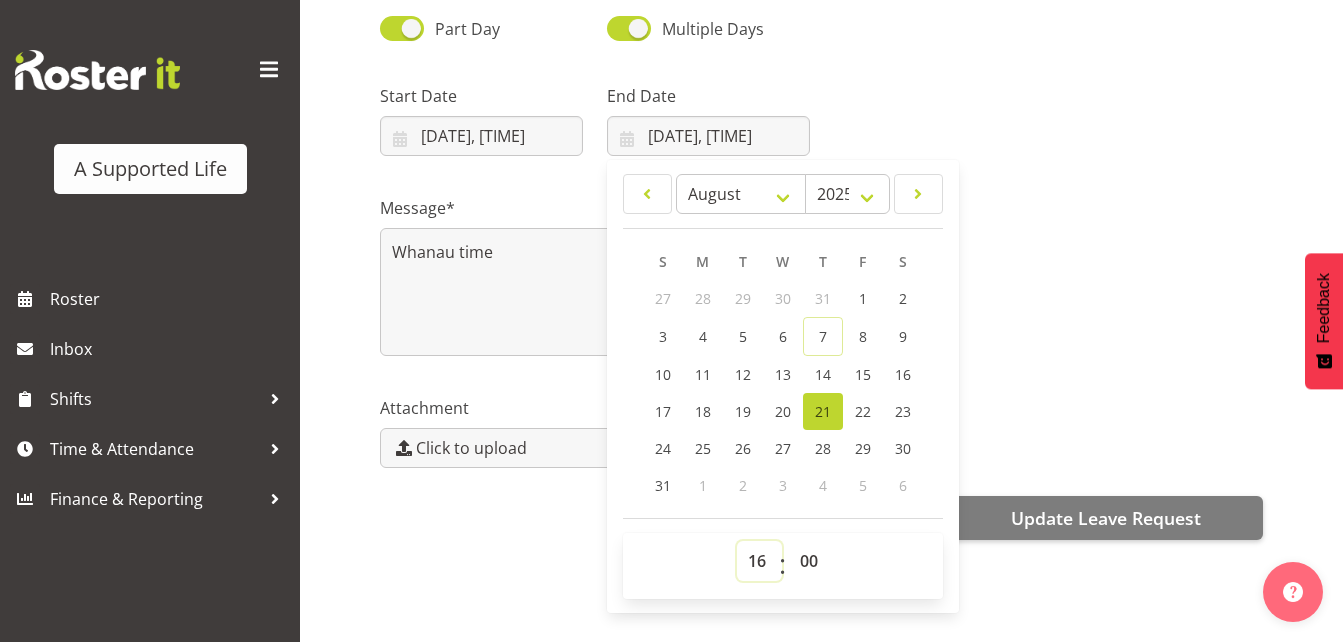 scroll, scrollTop: 313, scrollLeft: 0, axis: vertical 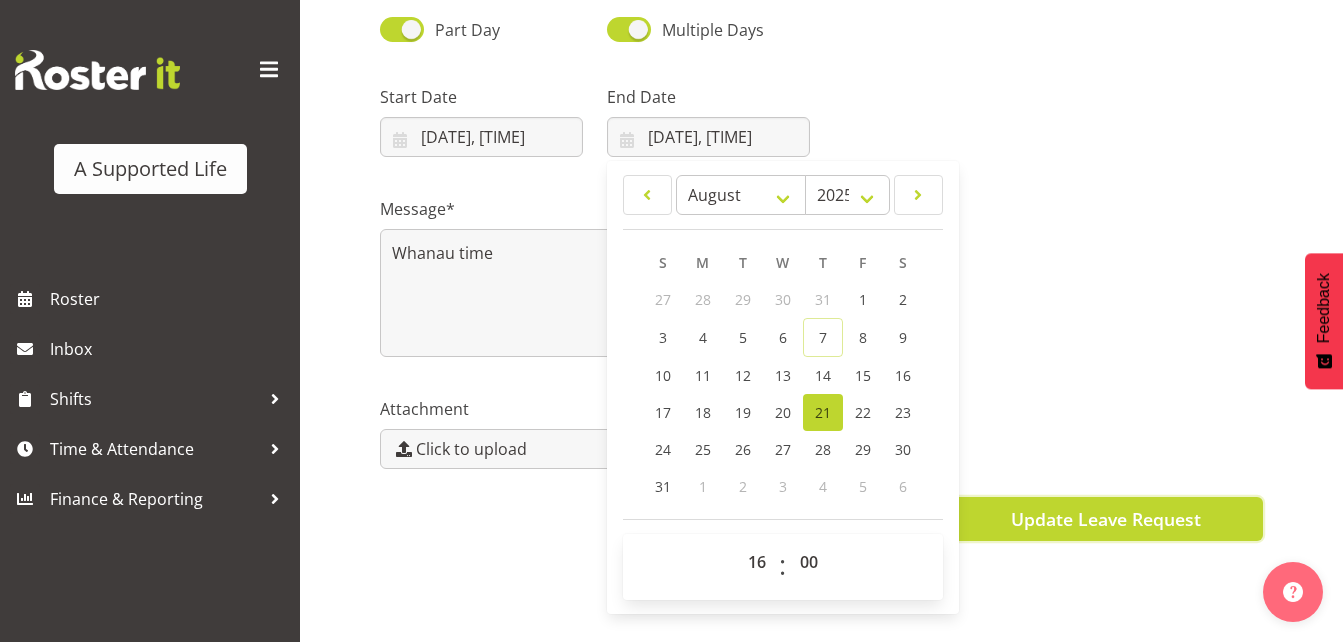 click on "Update Leave Request" at bounding box center (1106, 519) 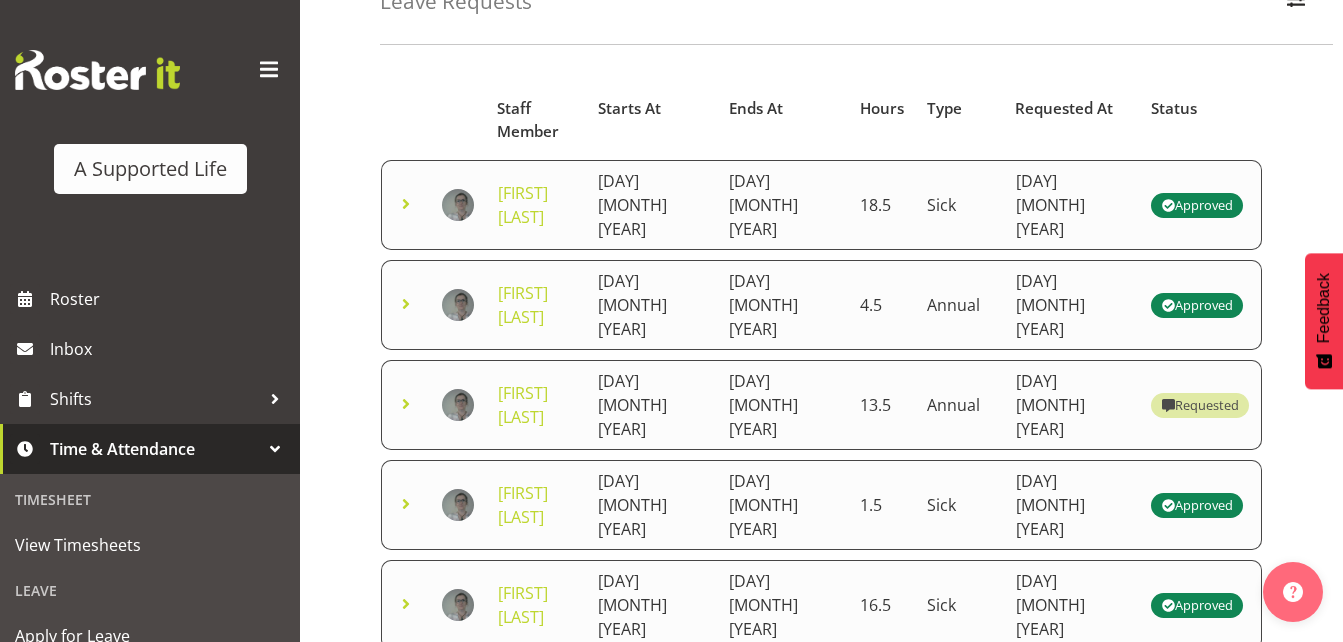 scroll, scrollTop: 123, scrollLeft: 0, axis: vertical 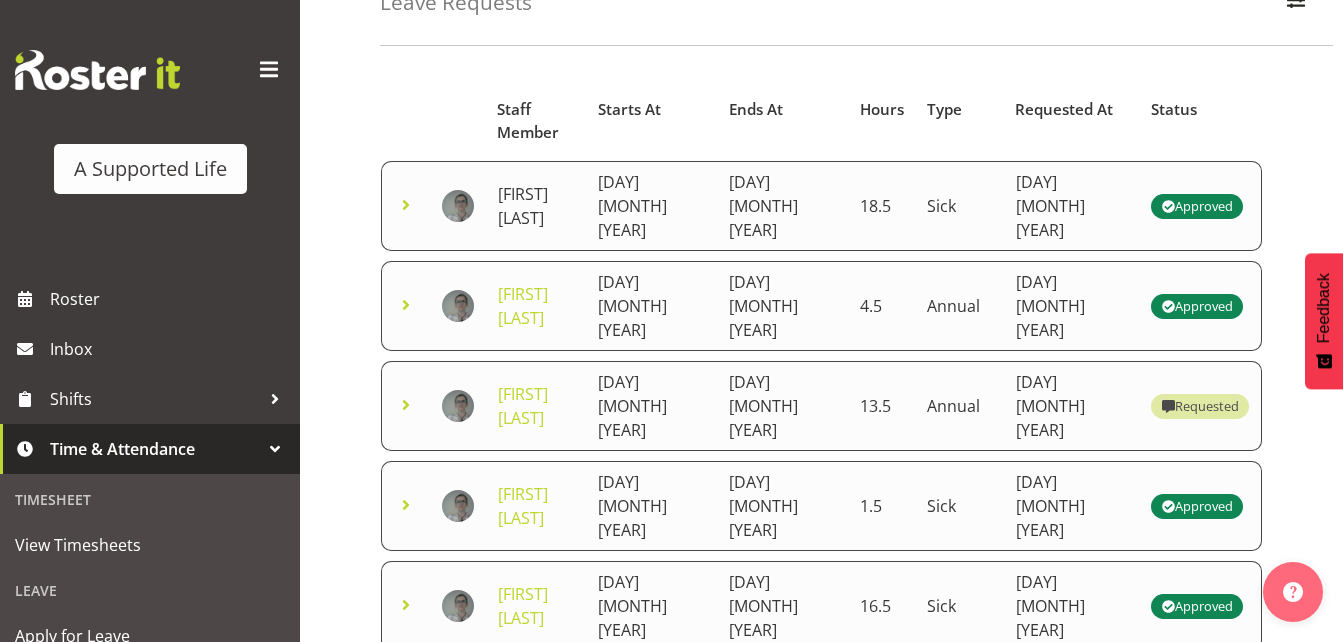 click on "[FIRST] [LAST]" at bounding box center [523, 206] 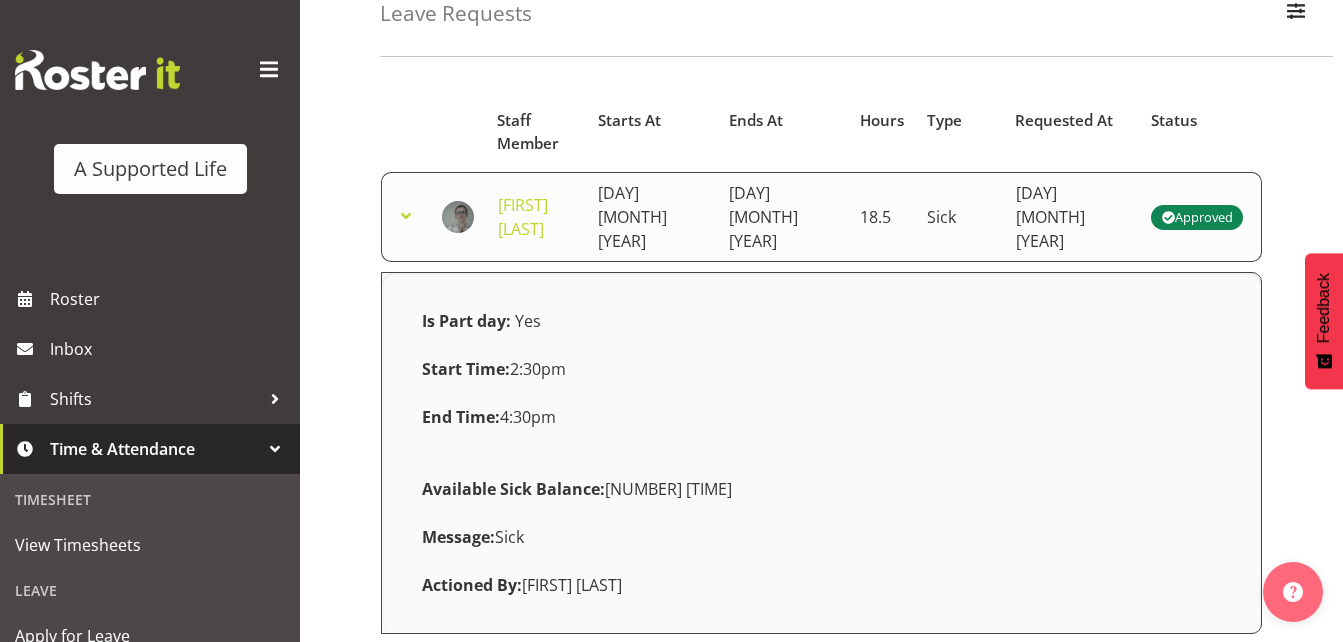 scroll, scrollTop: 108, scrollLeft: 0, axis: vertical 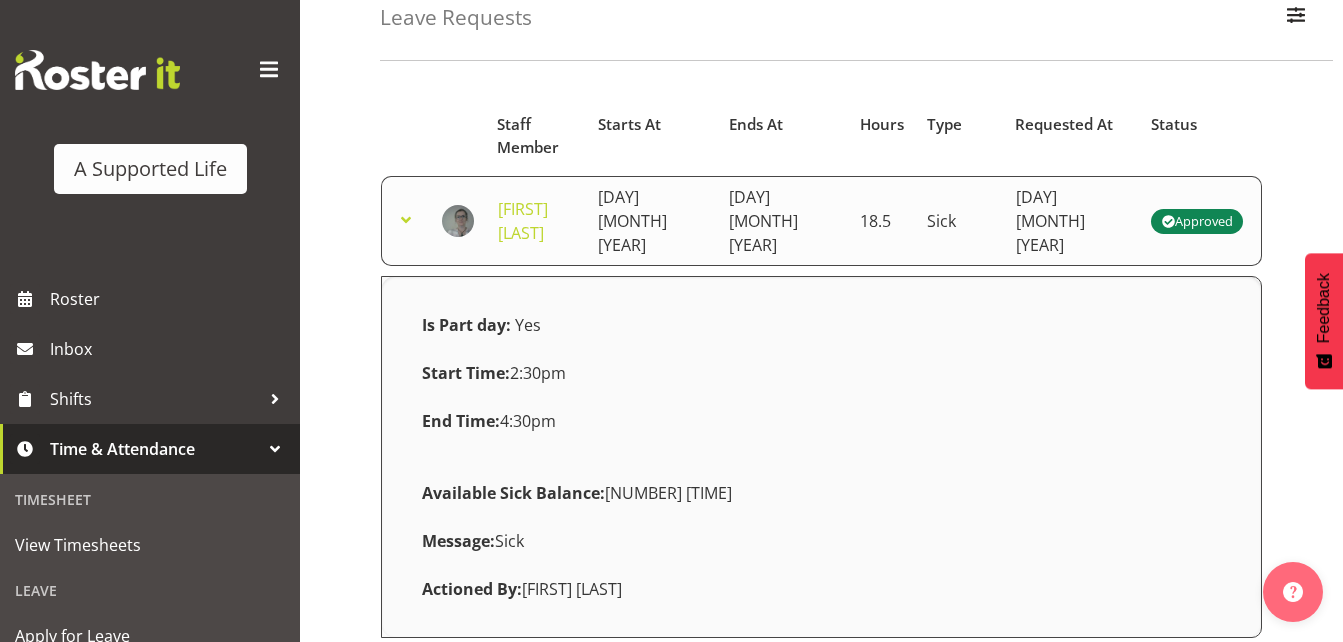click at bounding box center [406, 220] 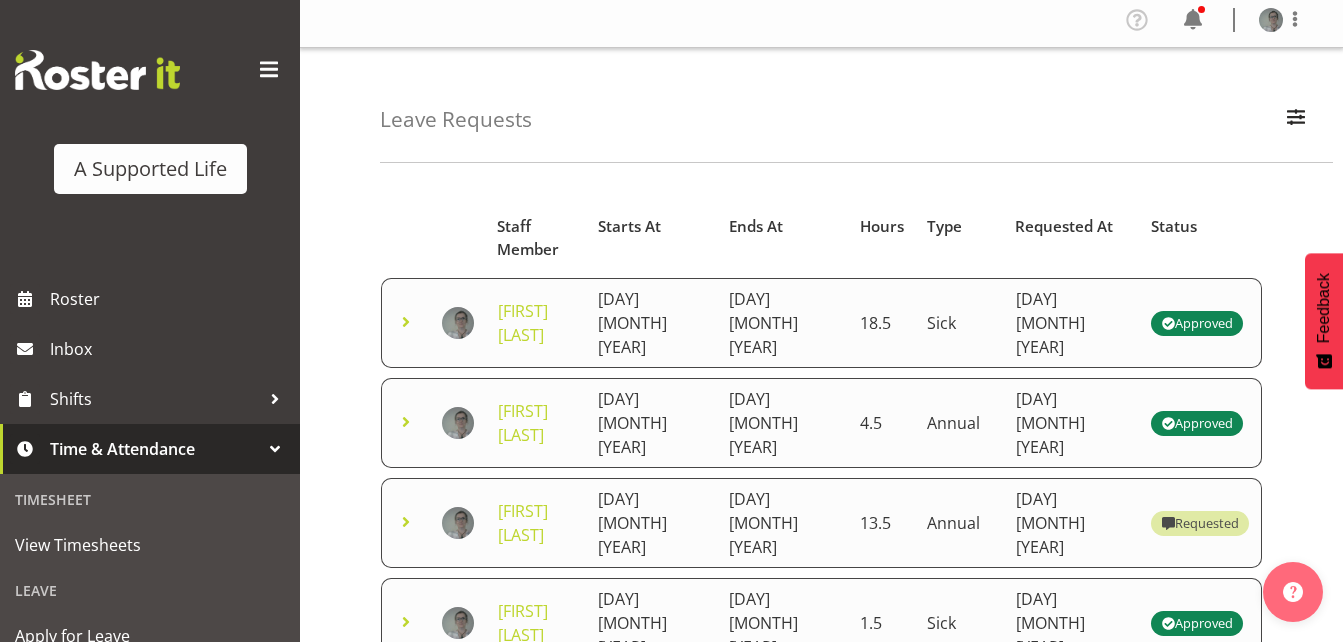 scroll, scrollTop: 5, scrollLeft: 0, axis: vertical 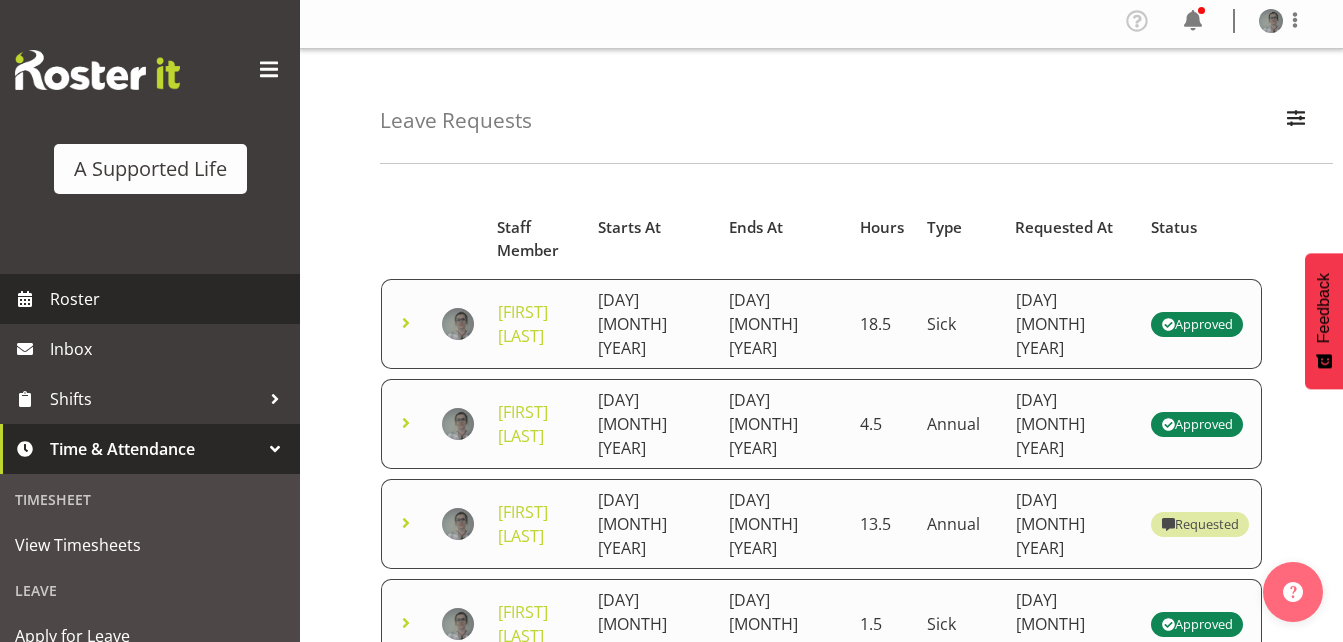 click on "Roster" at bounding box center (170, 299) 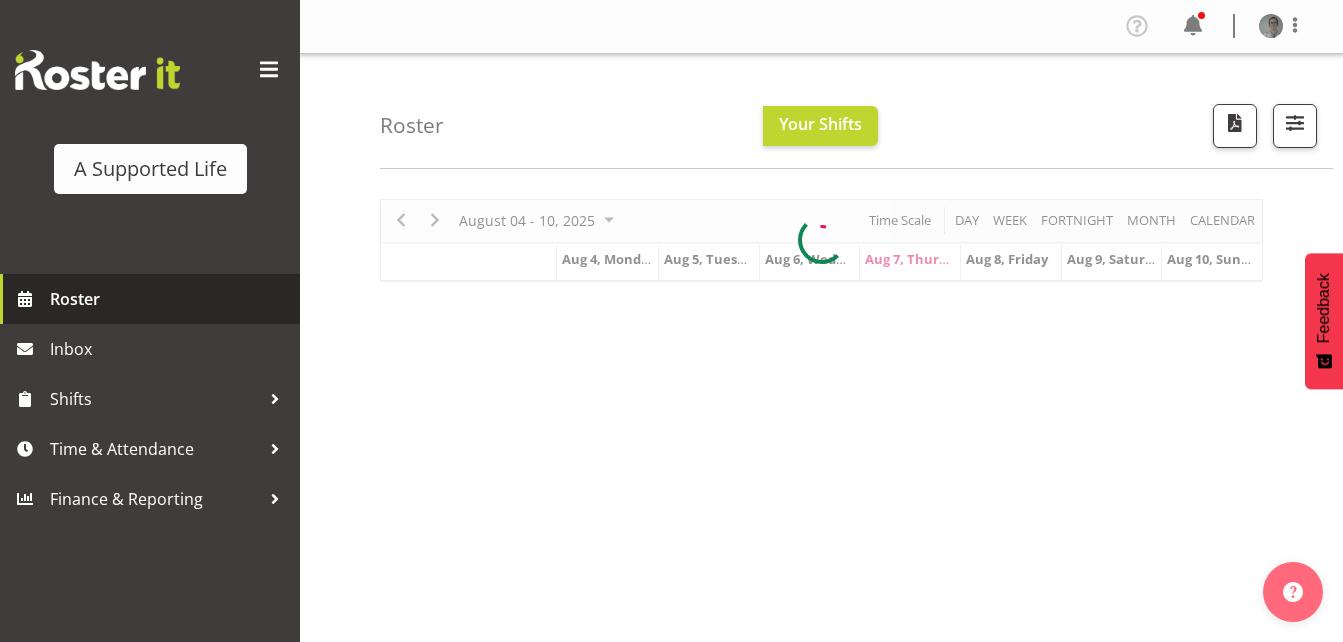 scroll, scrollTop: 0, scrollLeft: 0, axis: both 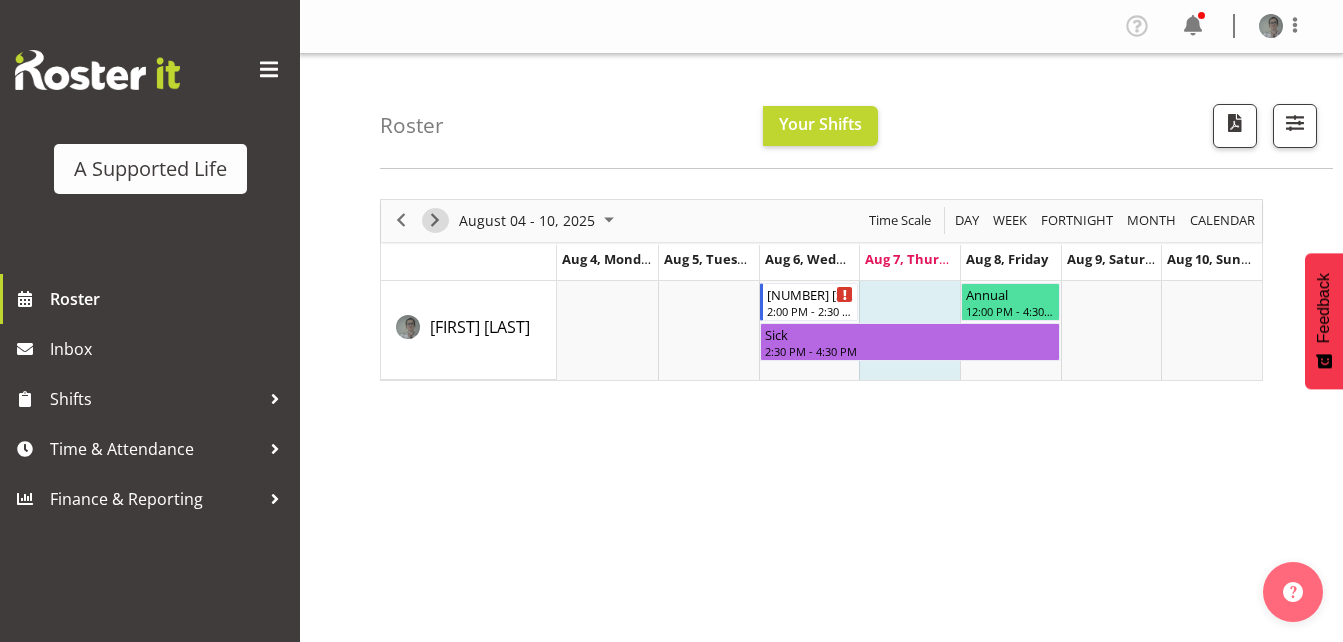 click at bounding box center (435, 220) 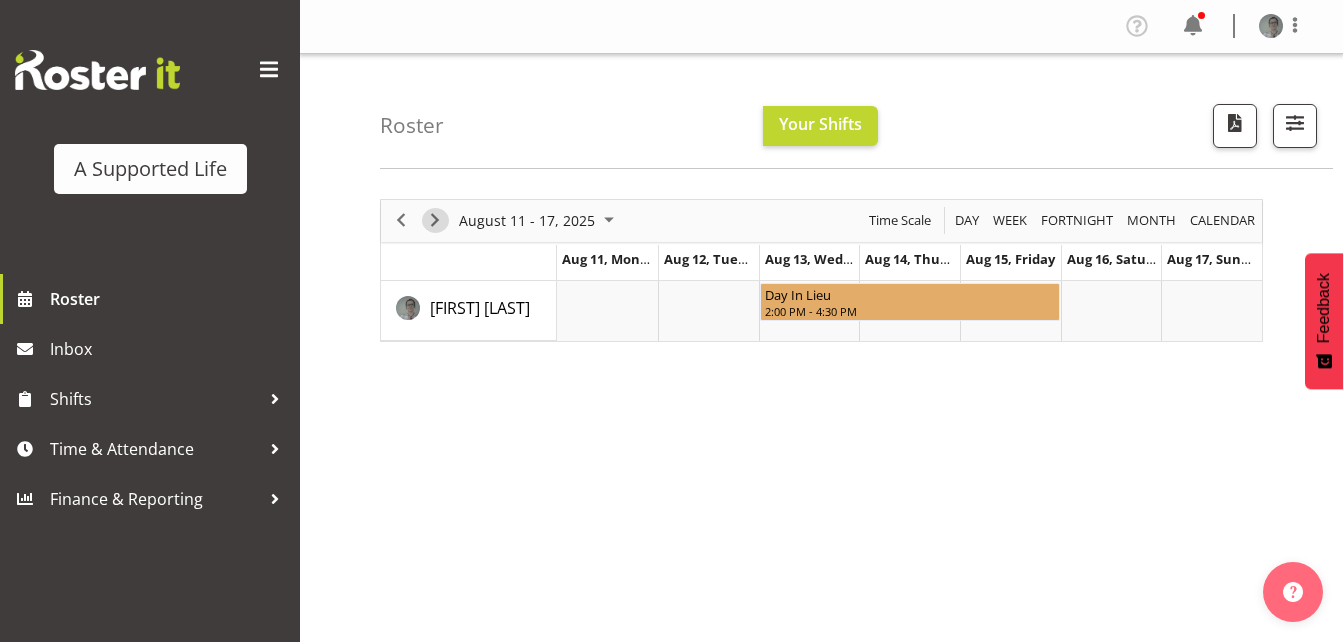 click at bounding box center [435, 220] 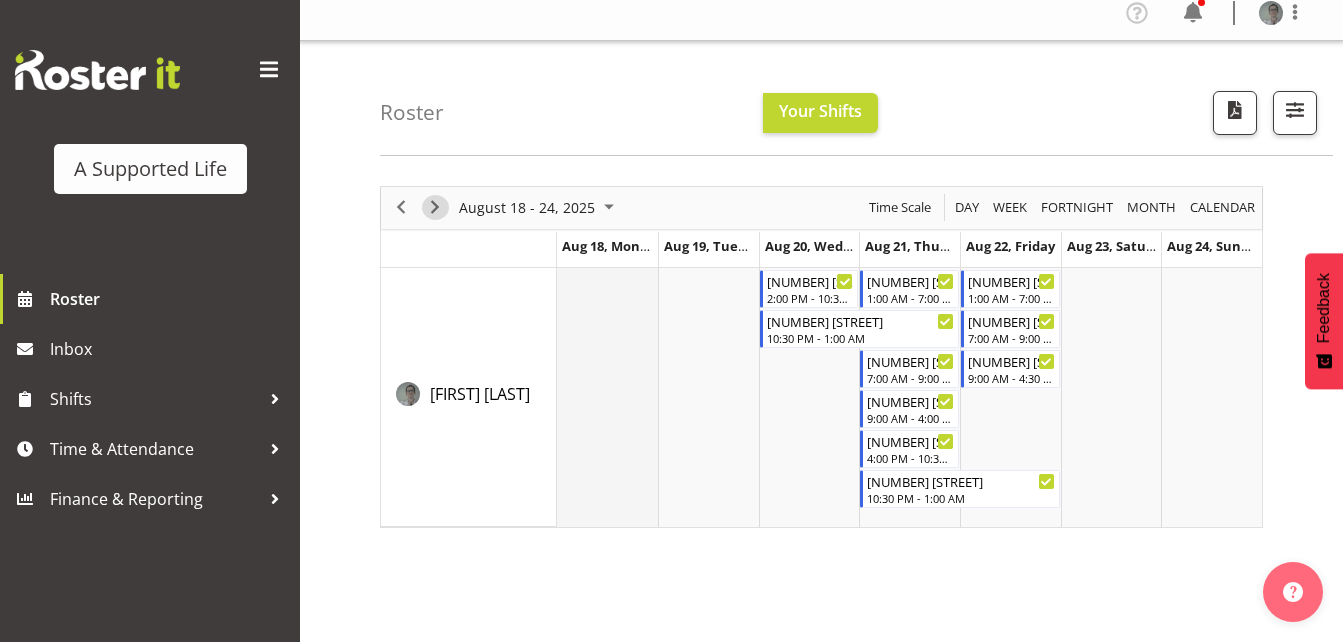 scroll, scrollTop: 0, scrollLeft: 0, axis: both 